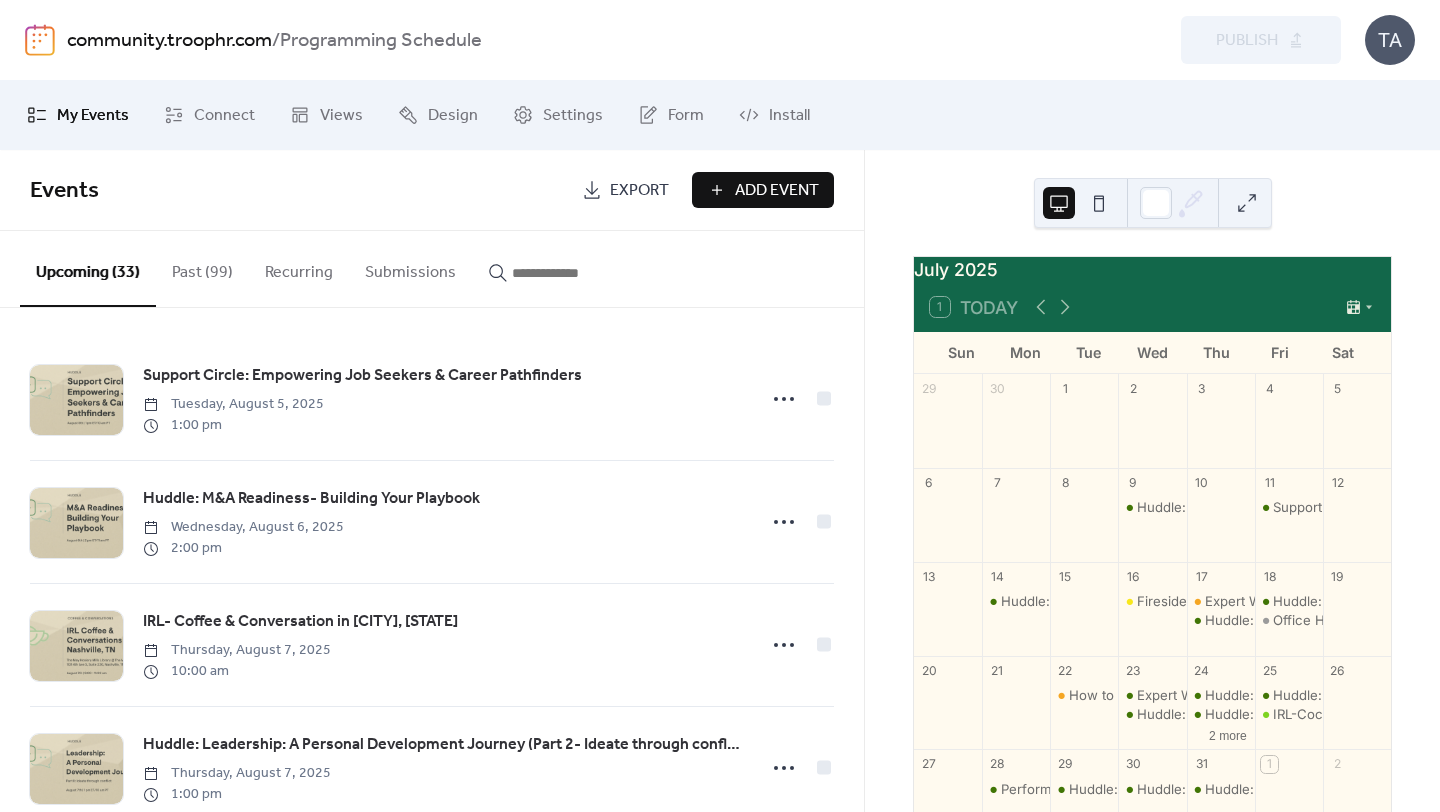 scroll, scrollTop: 0, scrollLeft: 0, axis: both 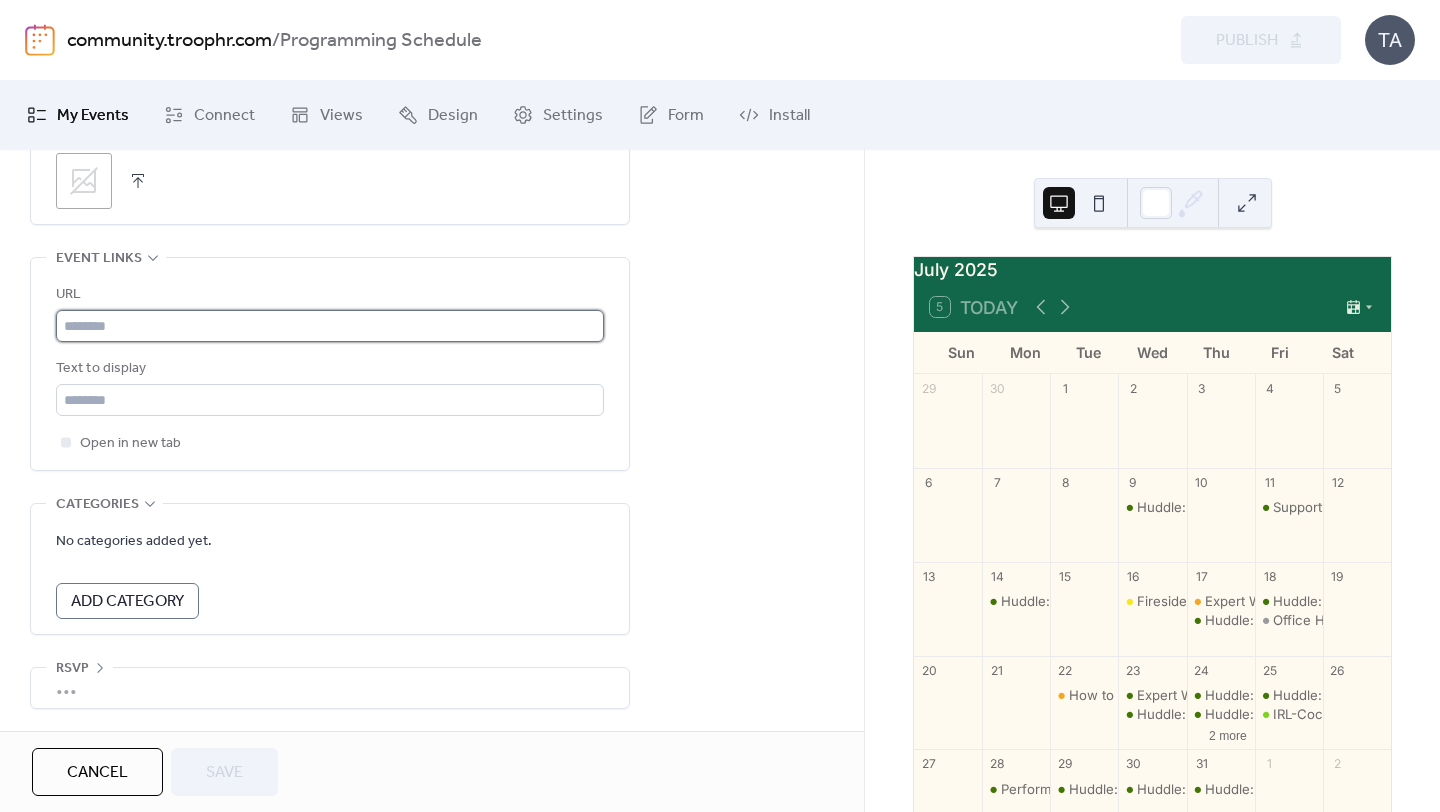 click at bounding box center (330, 326) 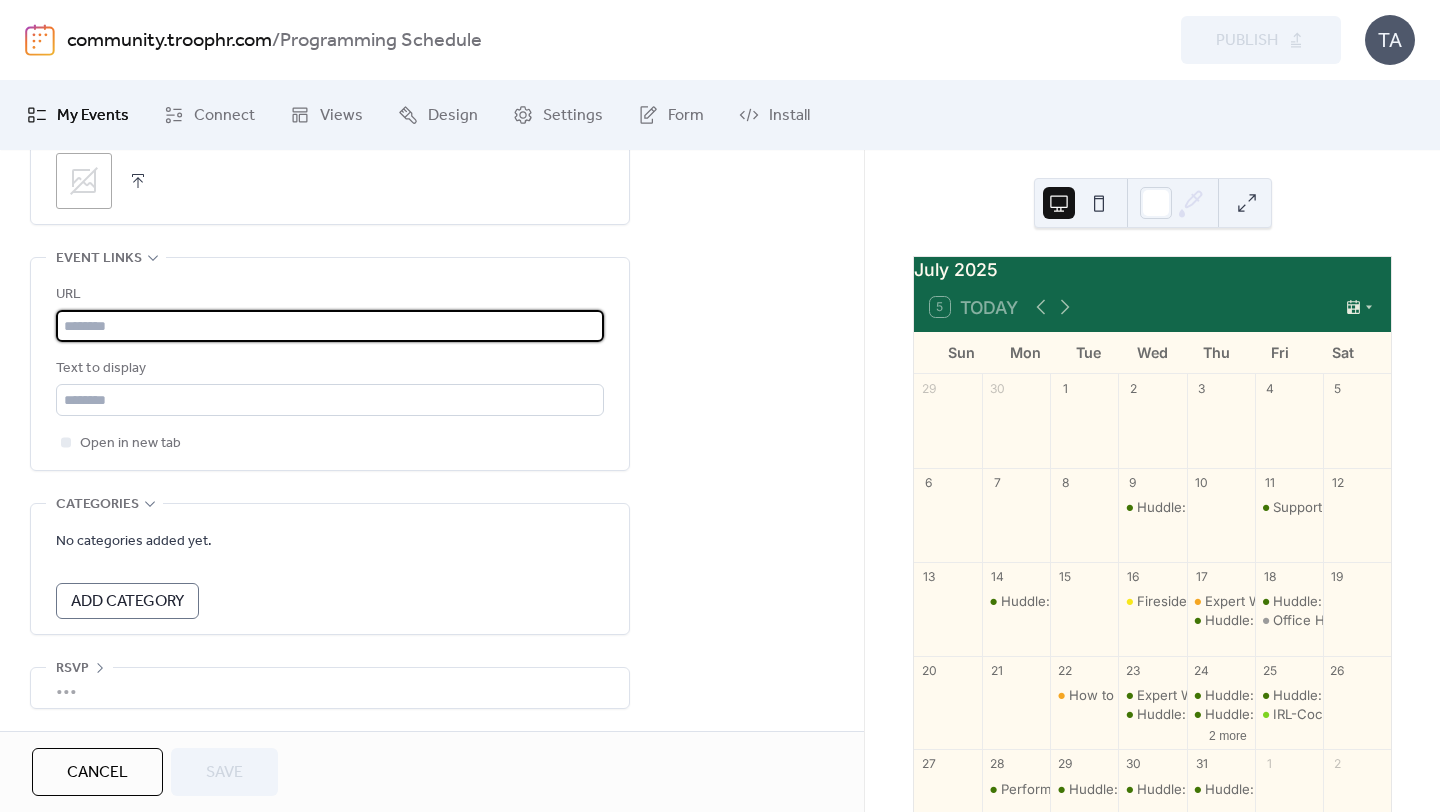 paste on "**********" 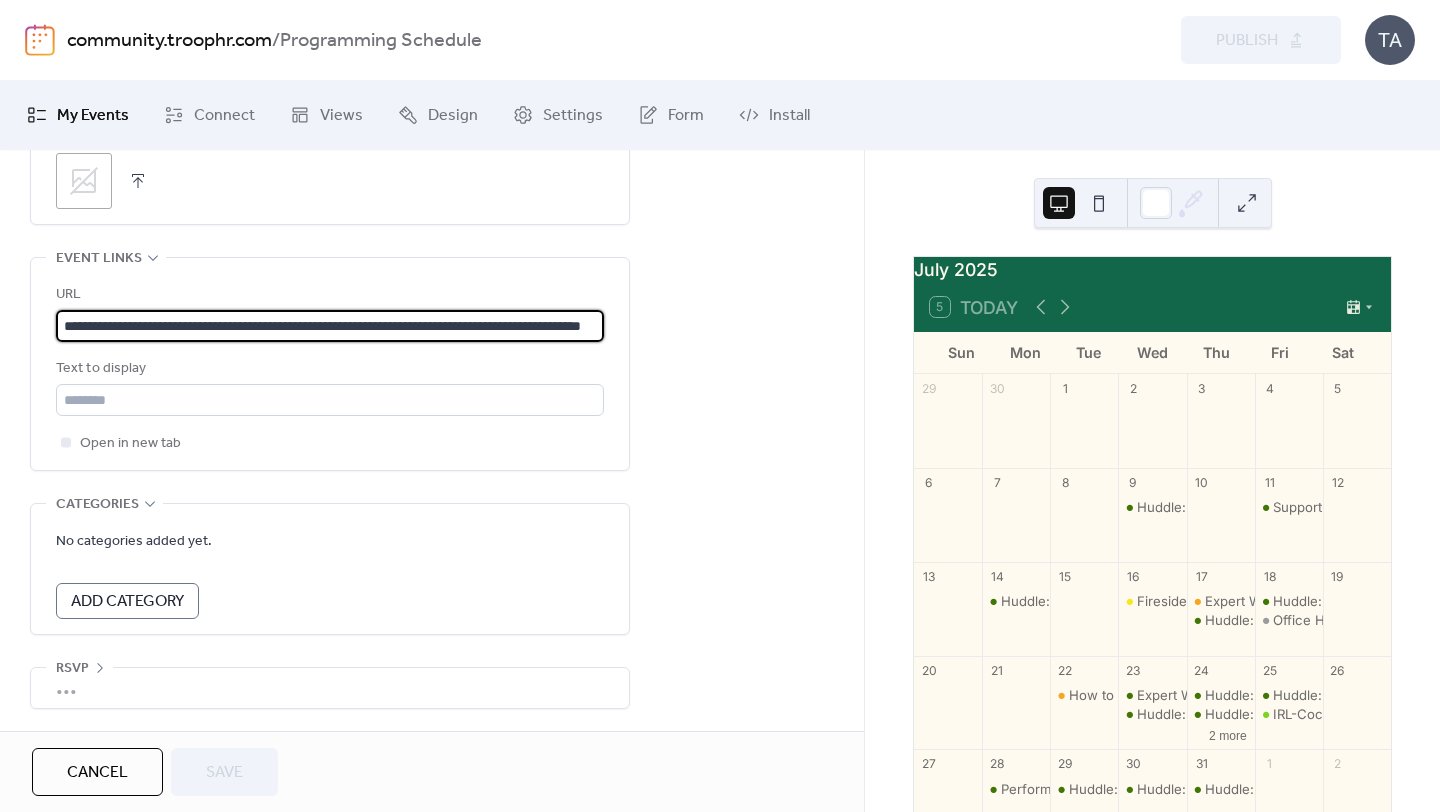 scroll, scrollTop: 0, scrollLeft: 171, axis: horizontal 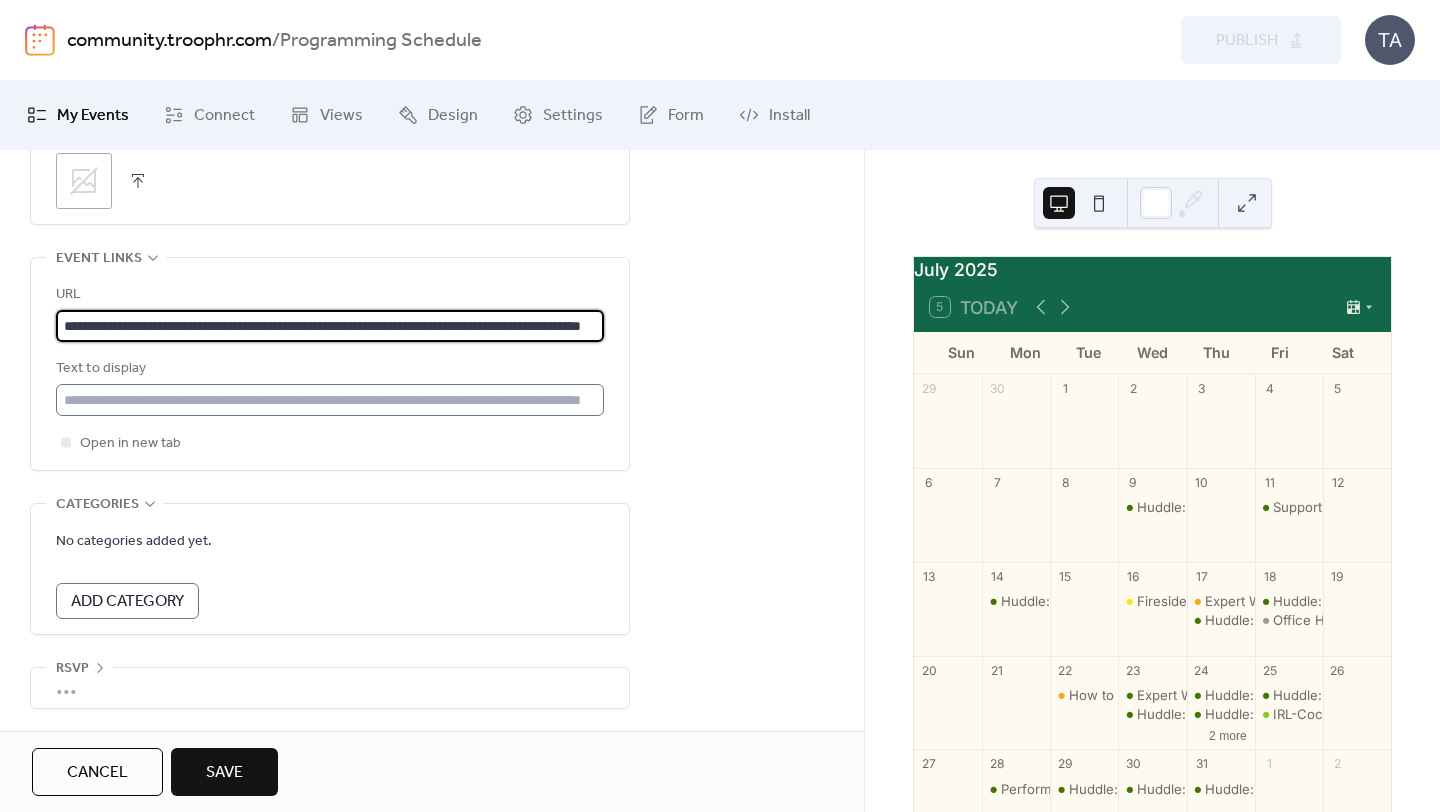type on "**********" 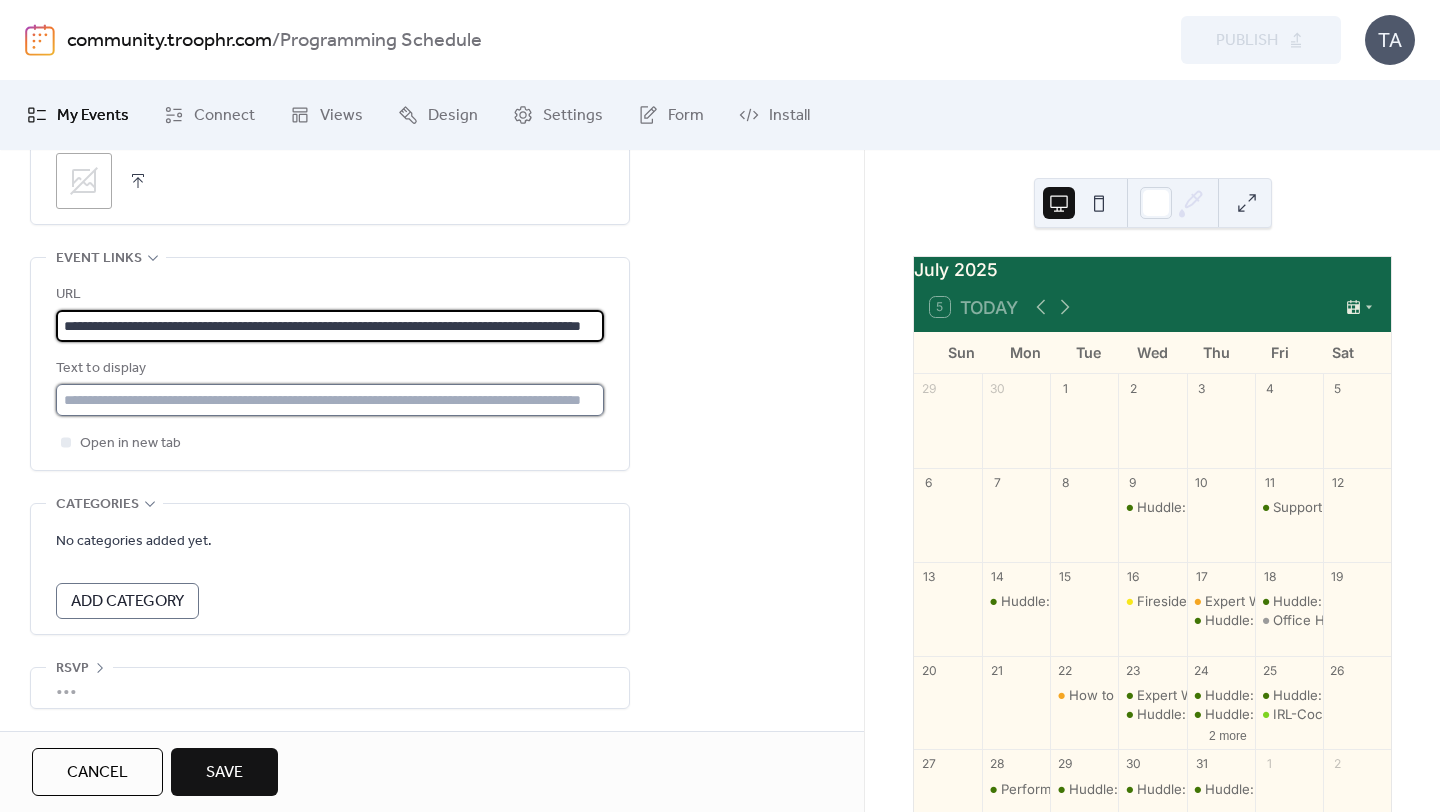 click at bounding box center [330, 400] 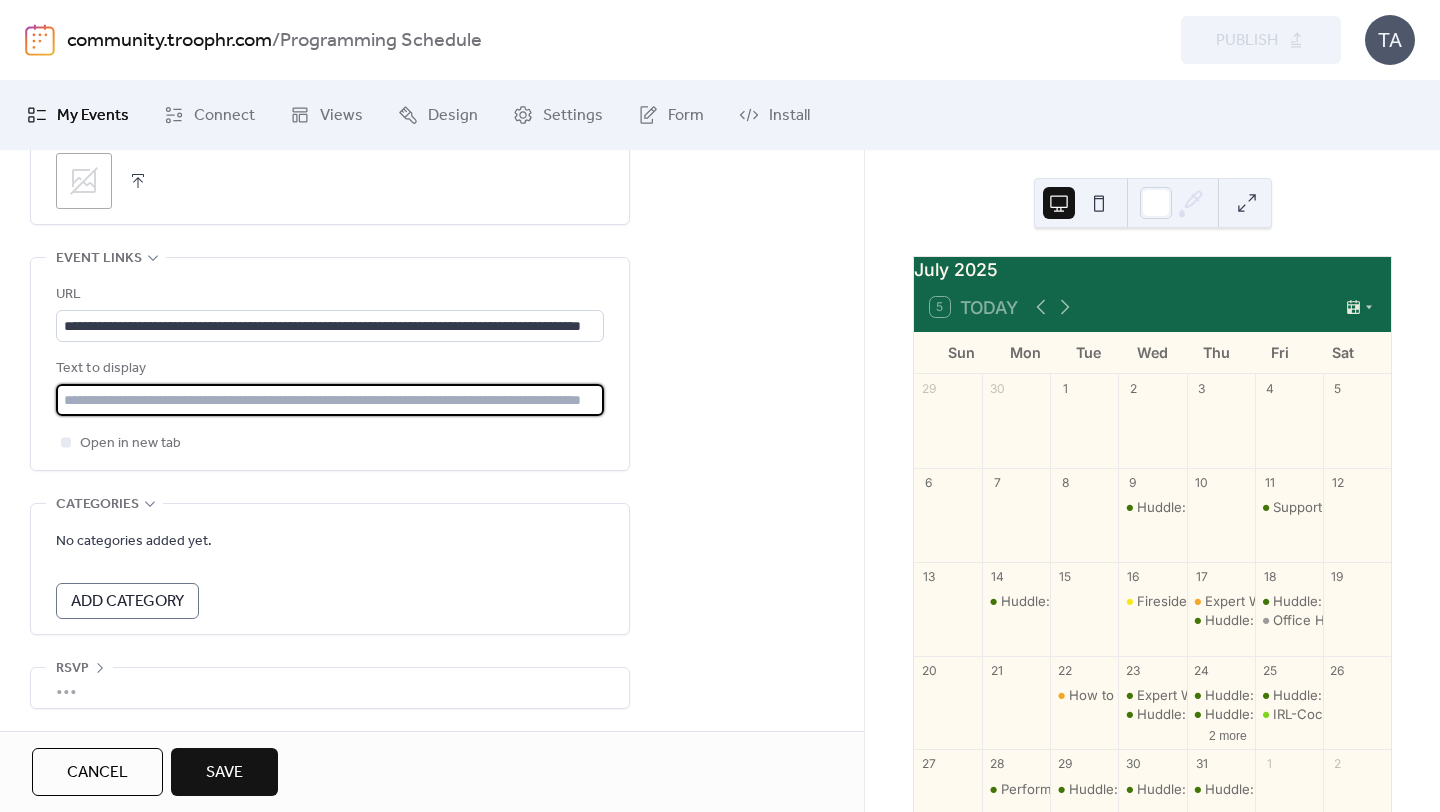 type on "**********" 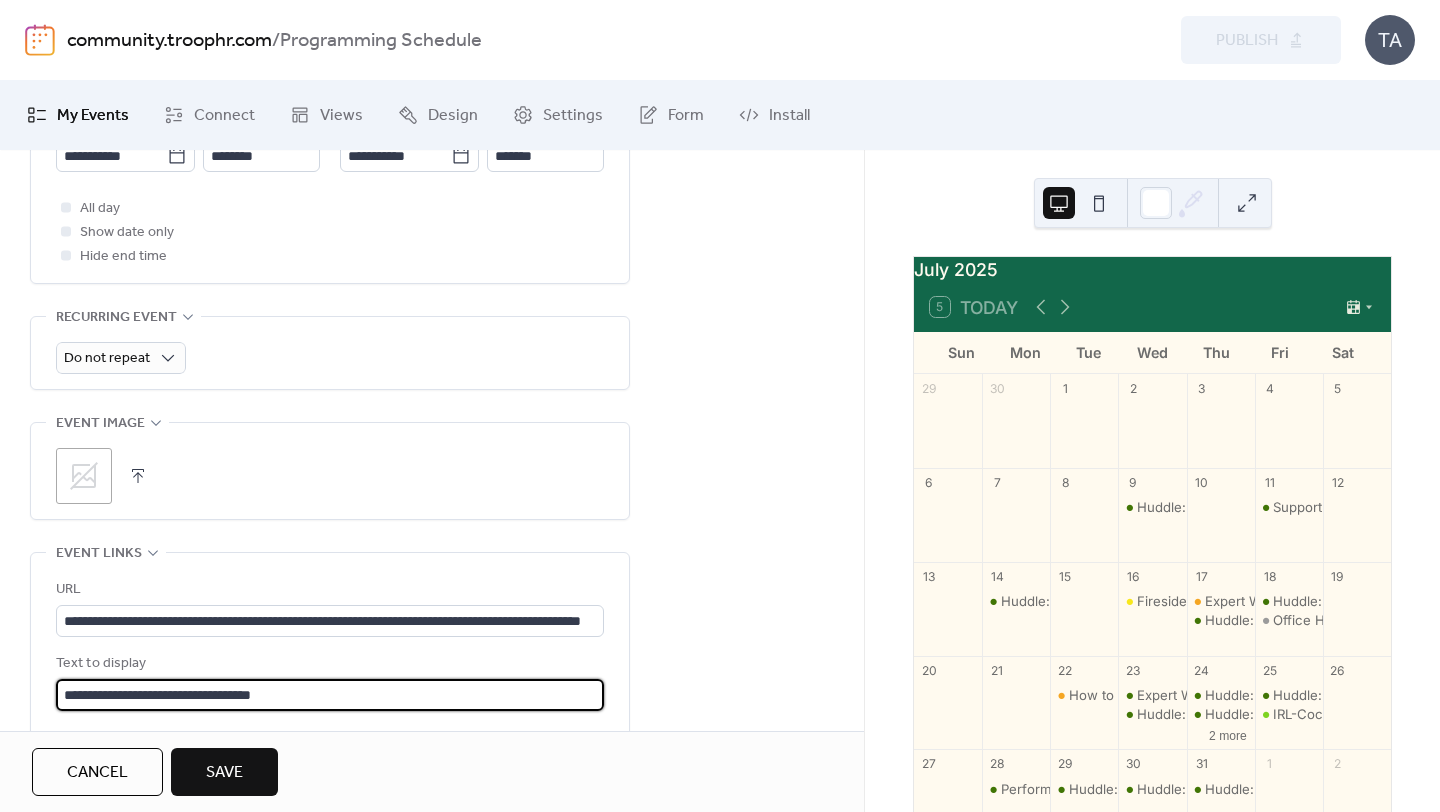 scroll, scrollTop: 771, scrollLeft: 0, axis: vertical 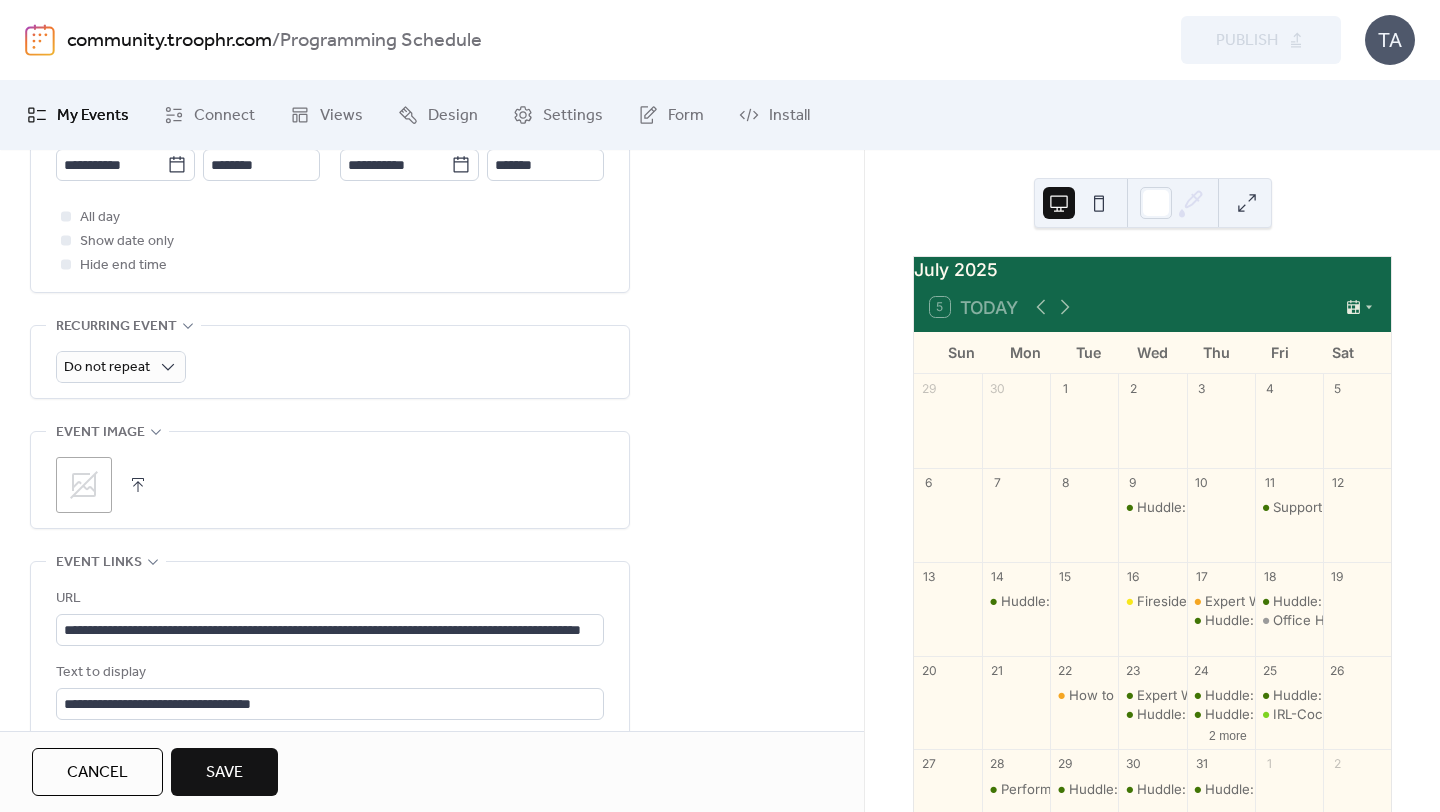 click on ";" at bounding box center [84, 485] 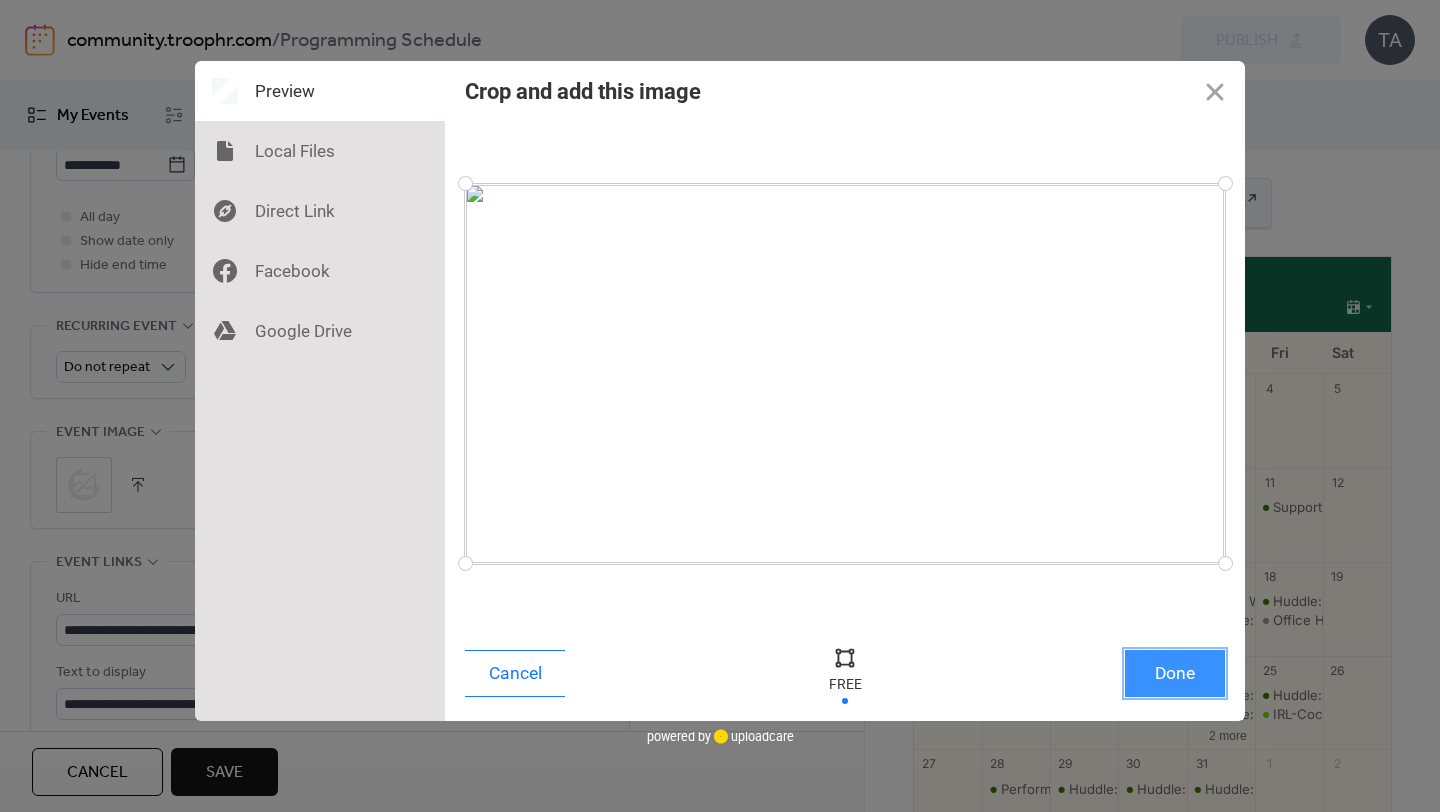drag, startPoint x: 1186, startPoint y: 666, endPoint x: 1149, endPoint y: 663, distance: 37.12142 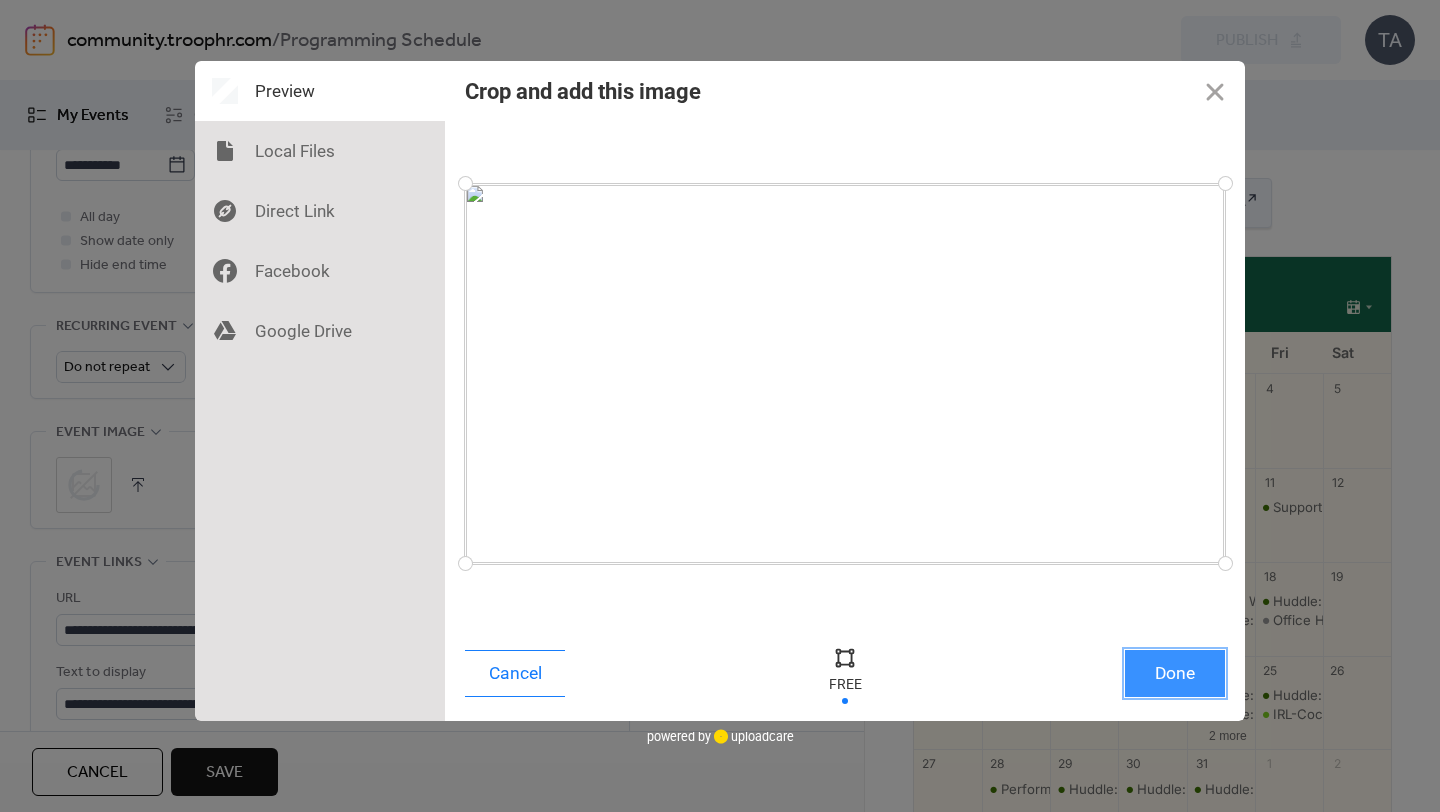 click on "Done" at bounding box center [1175, 673] 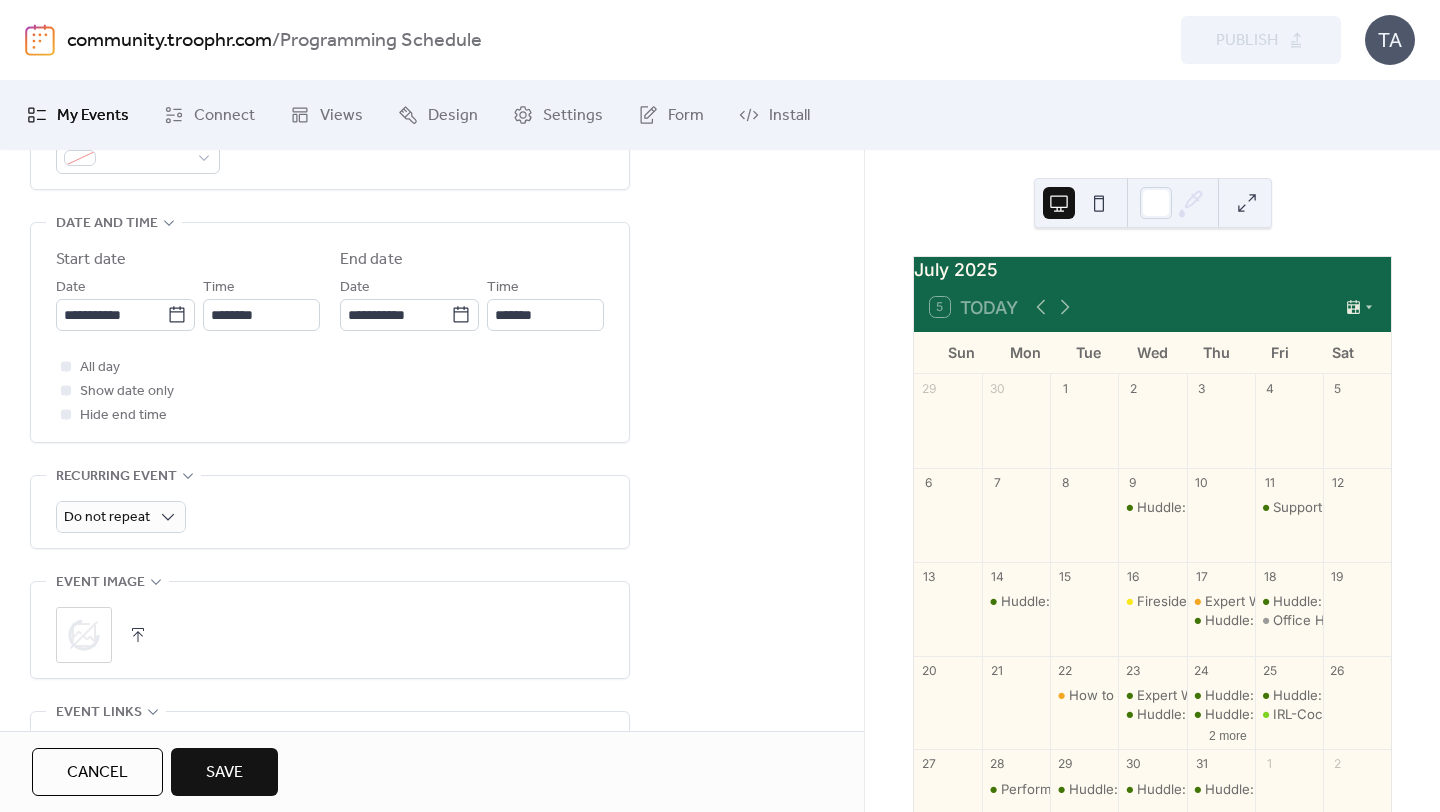 scroll, scrollTop: 618, scrollLeft: 0, axis: vertical 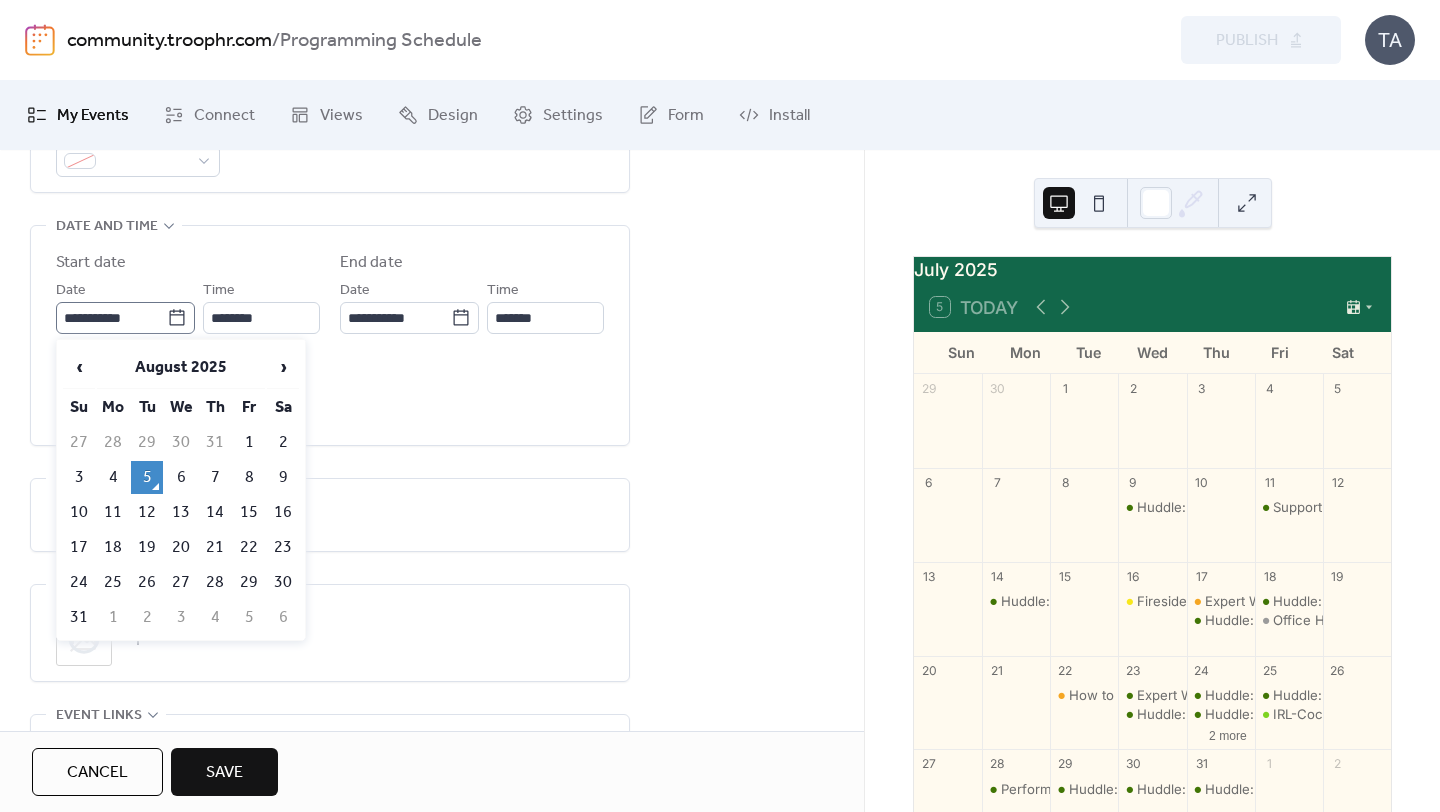 click 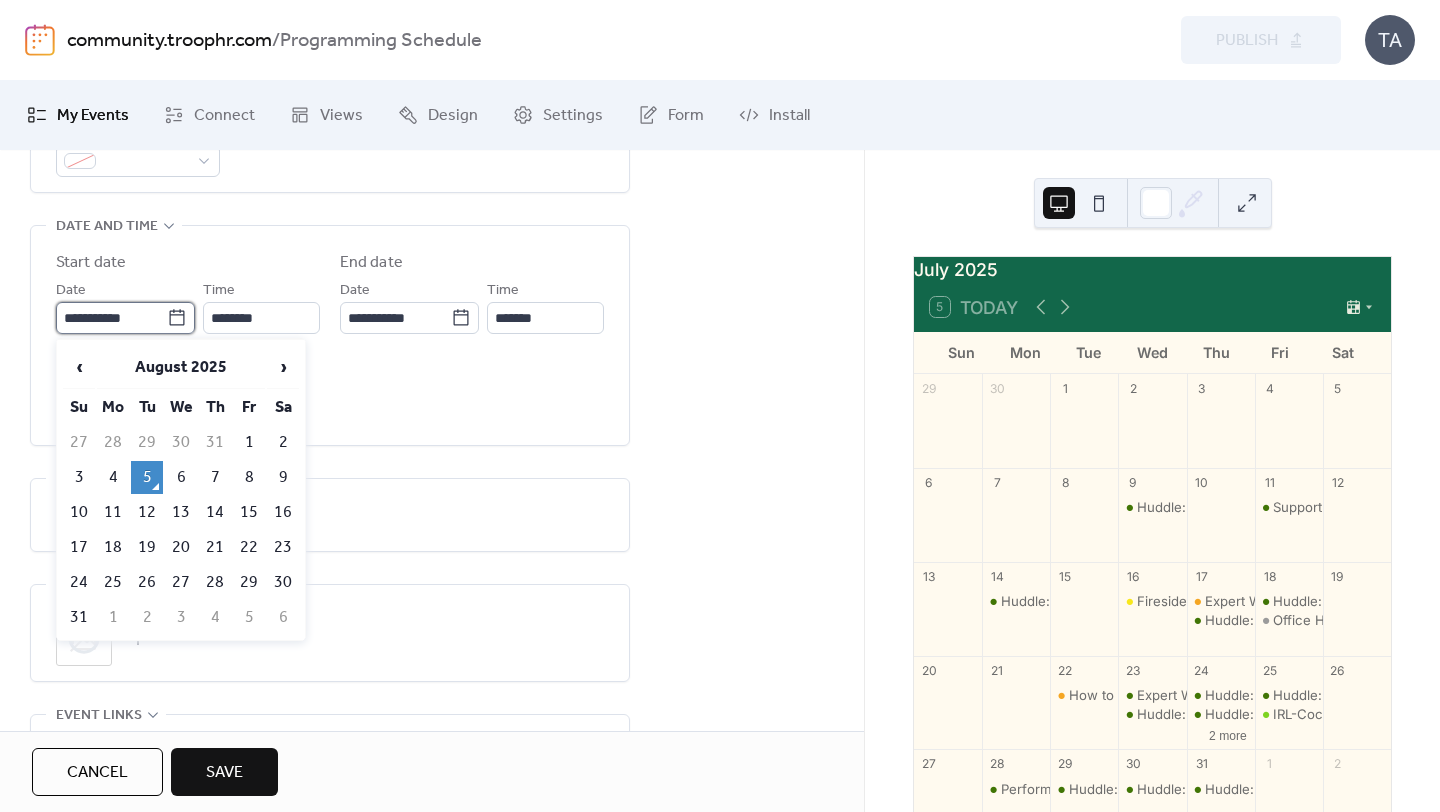 click on "**********" at bounding box center (111, 318) 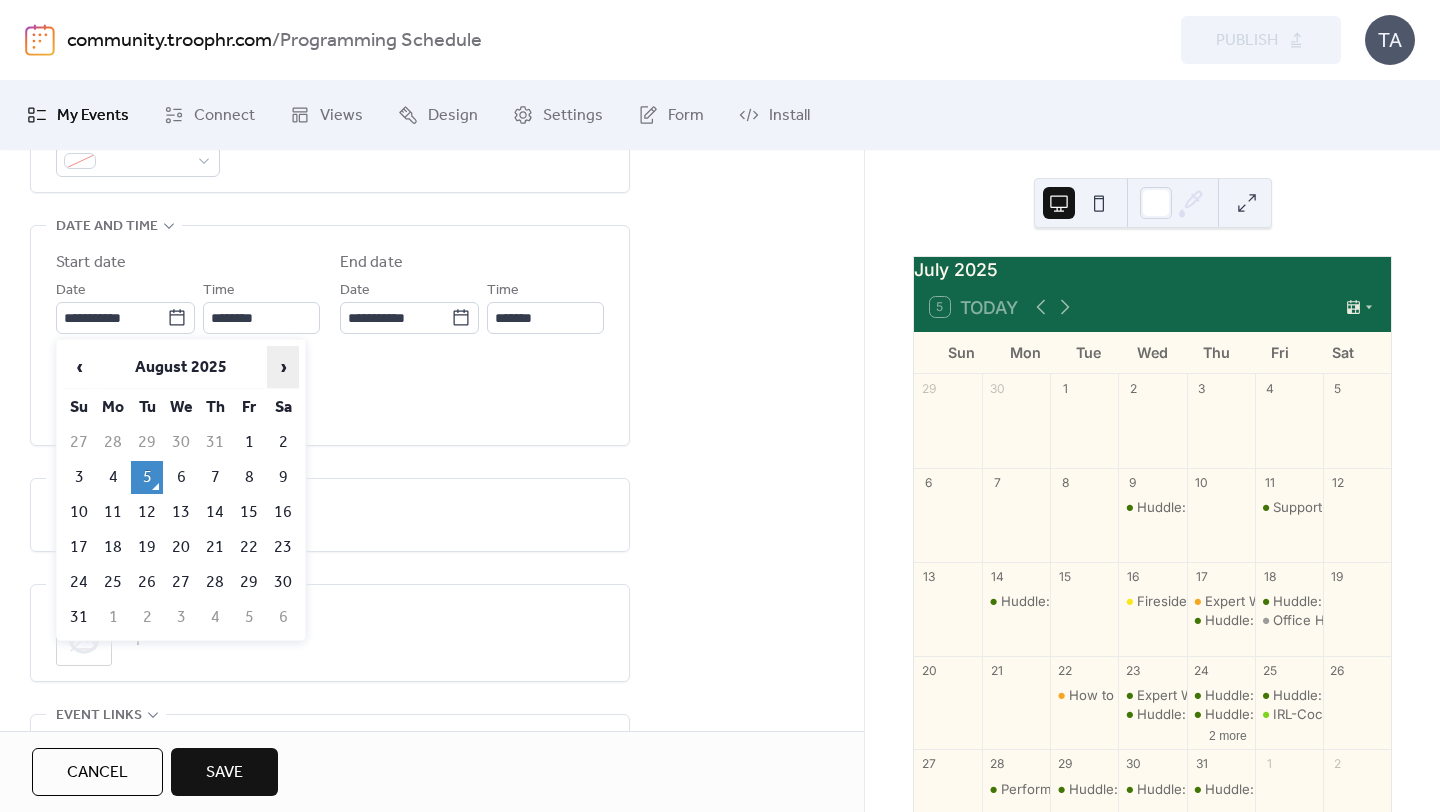 click on "›" at bounding box center (283, 367) 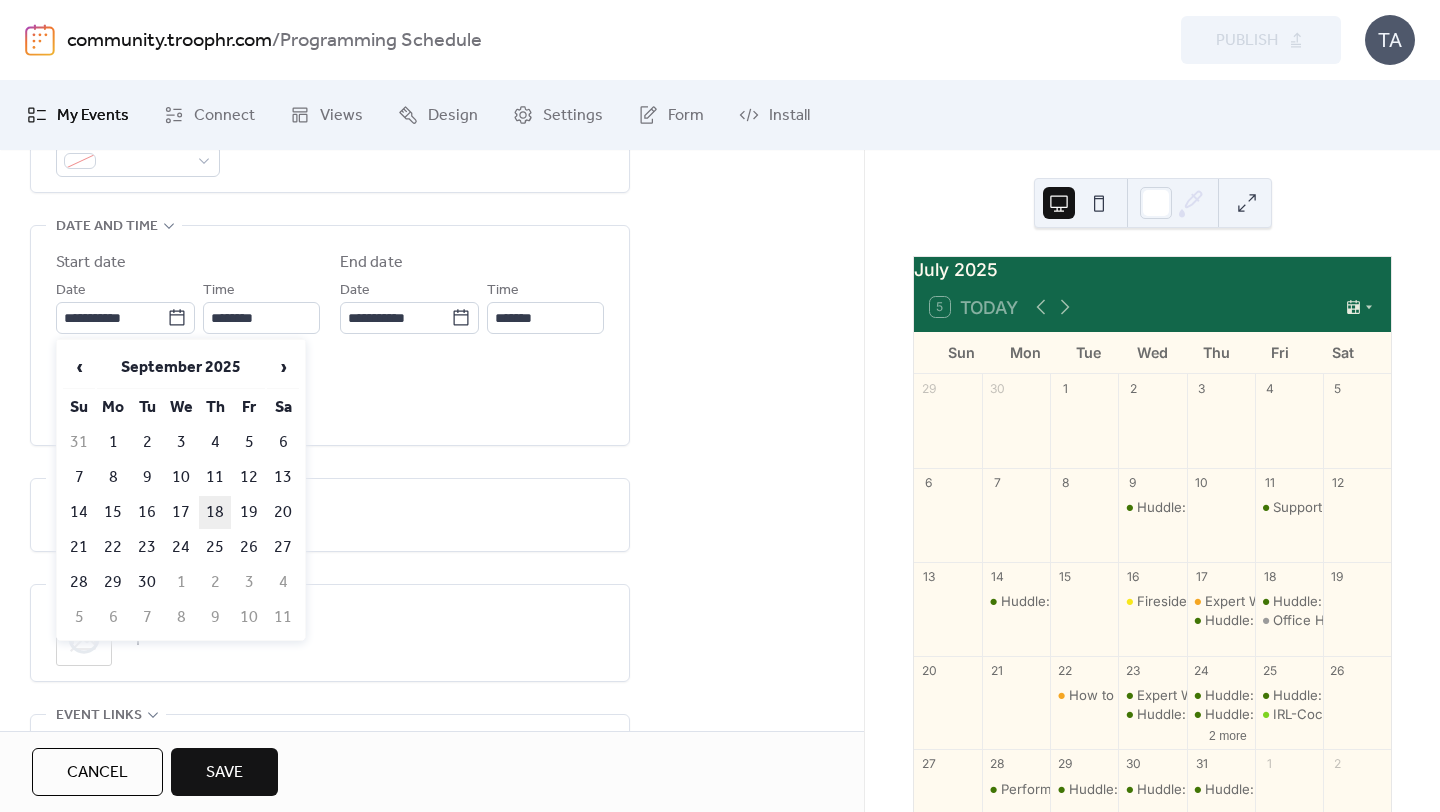 click on "18" at bounding box center [215, 512] 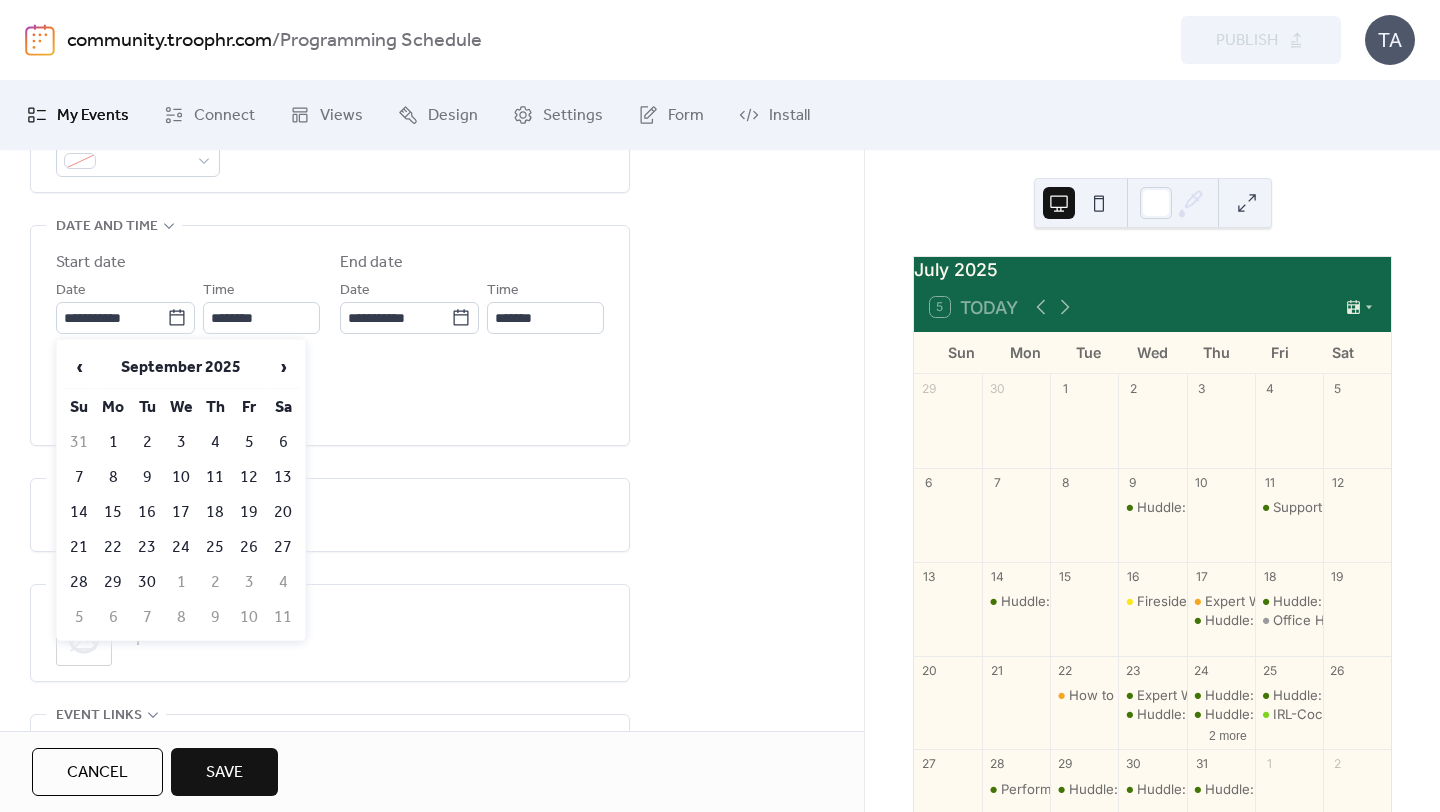 type on "**********" 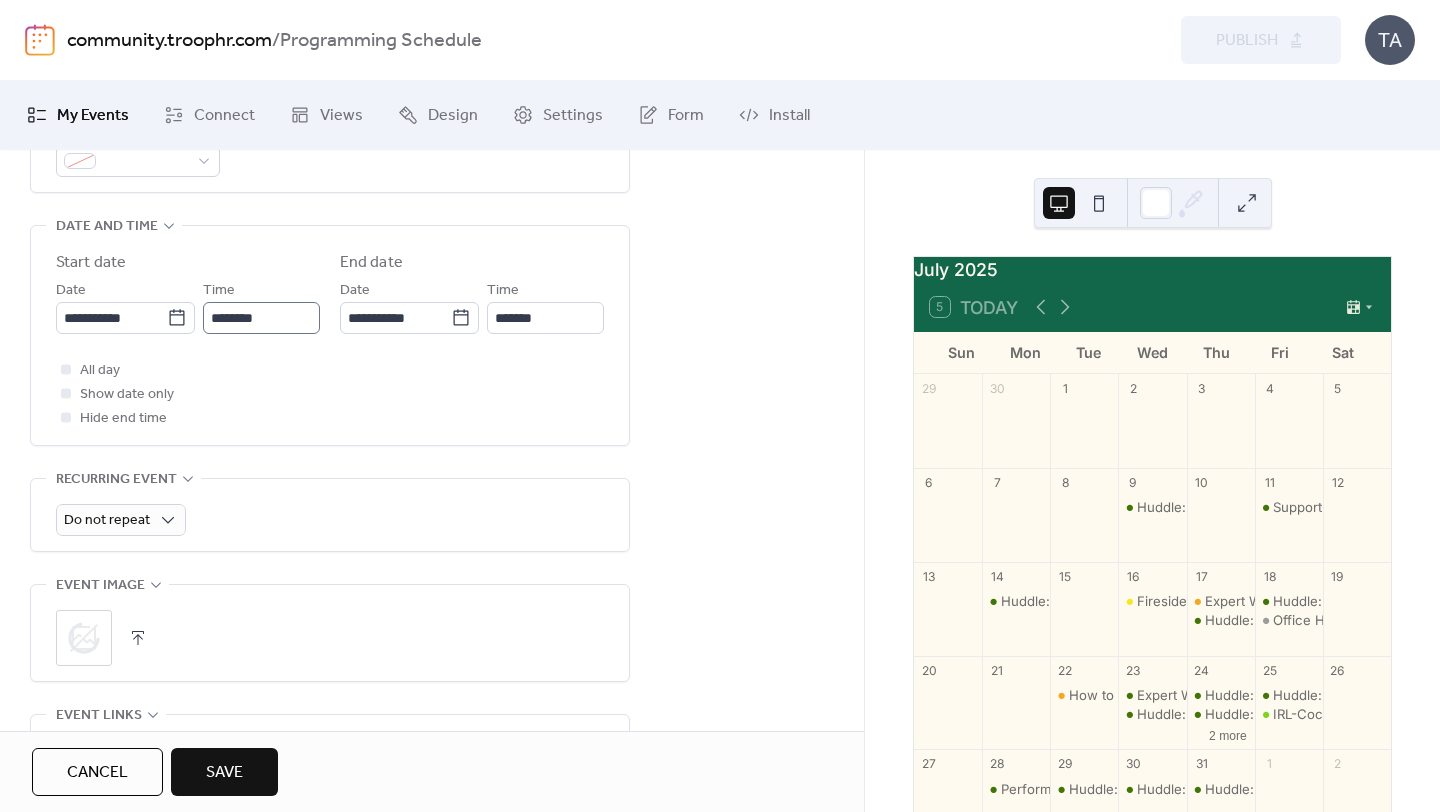 type on "**********" 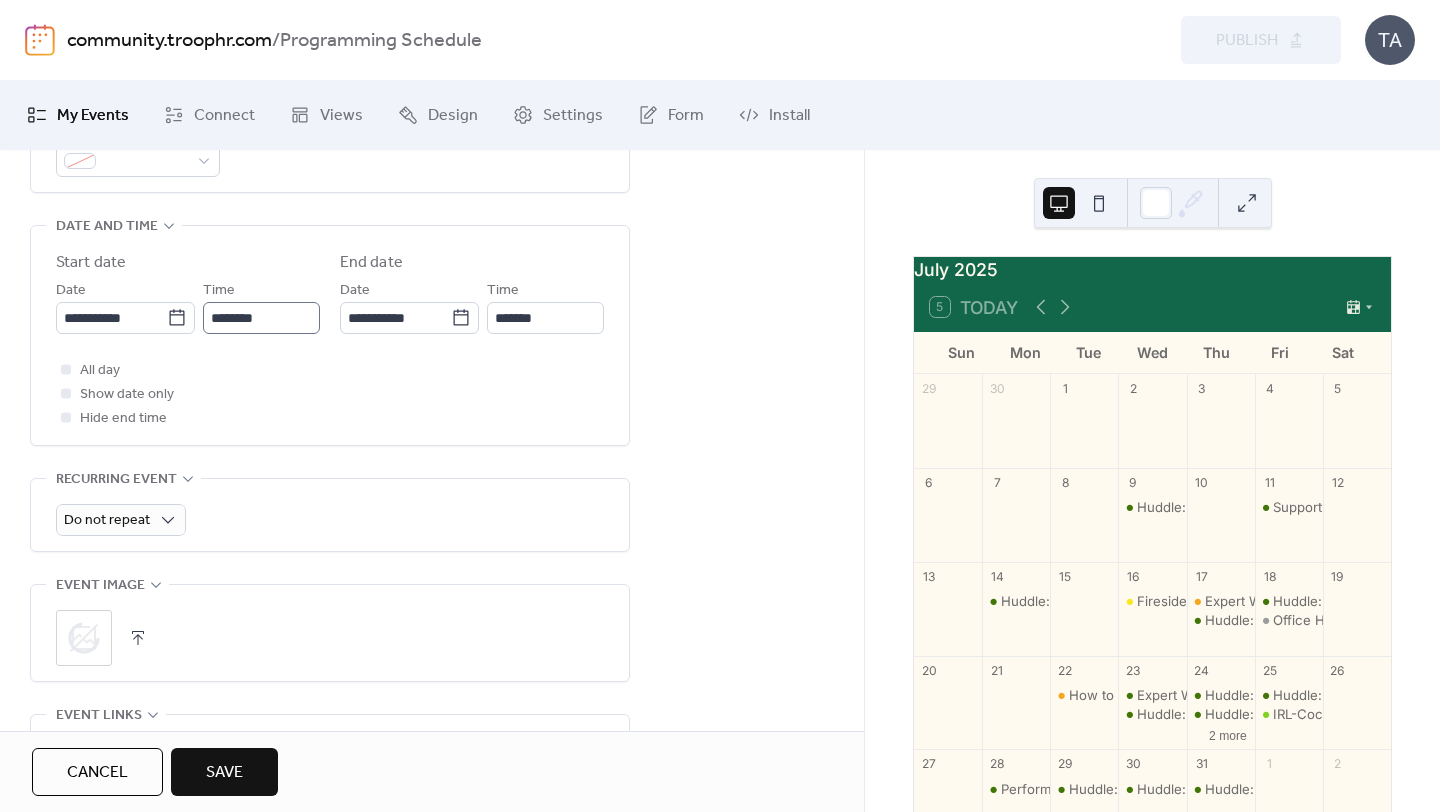 type on "**********" 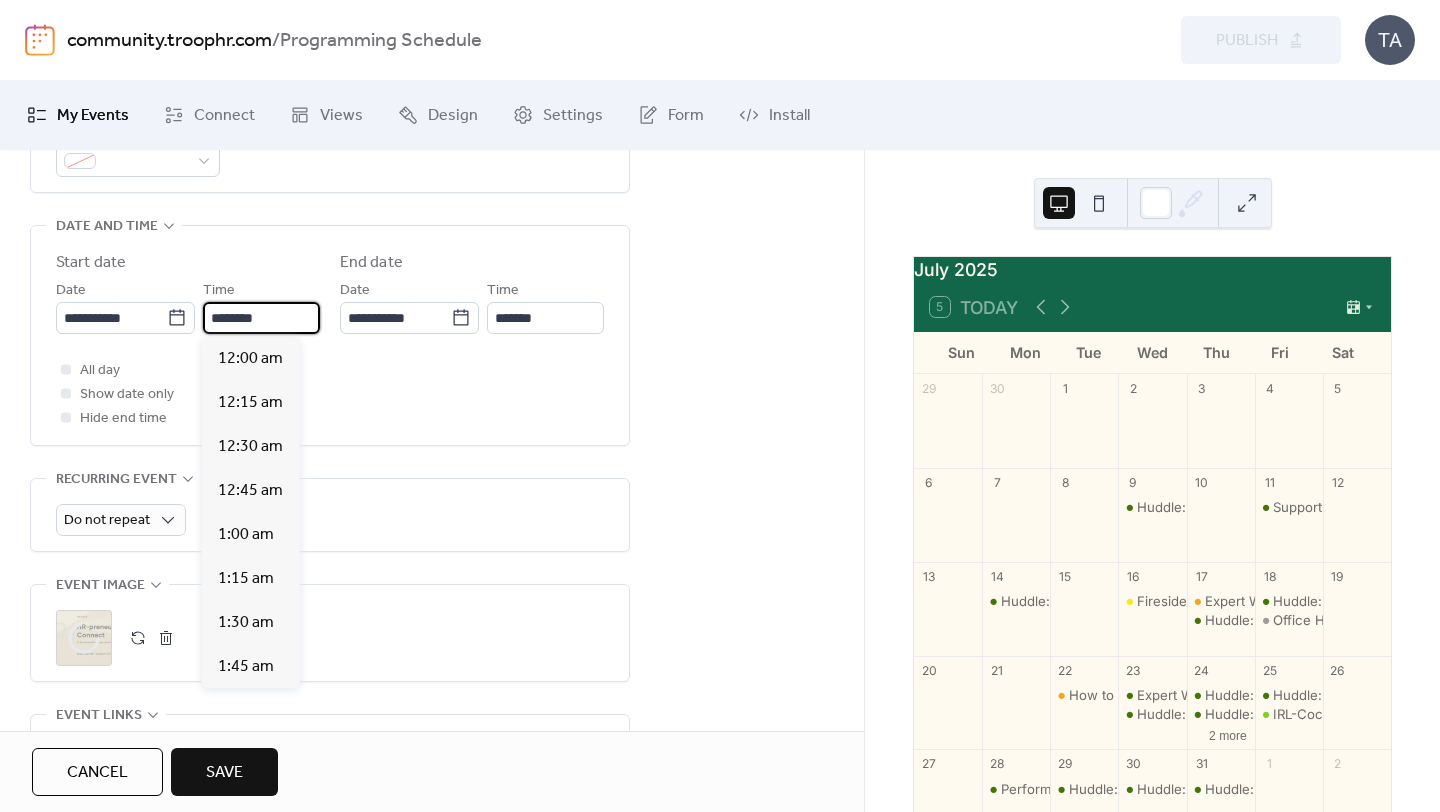 click on "********" at bounding box center (261, 318) 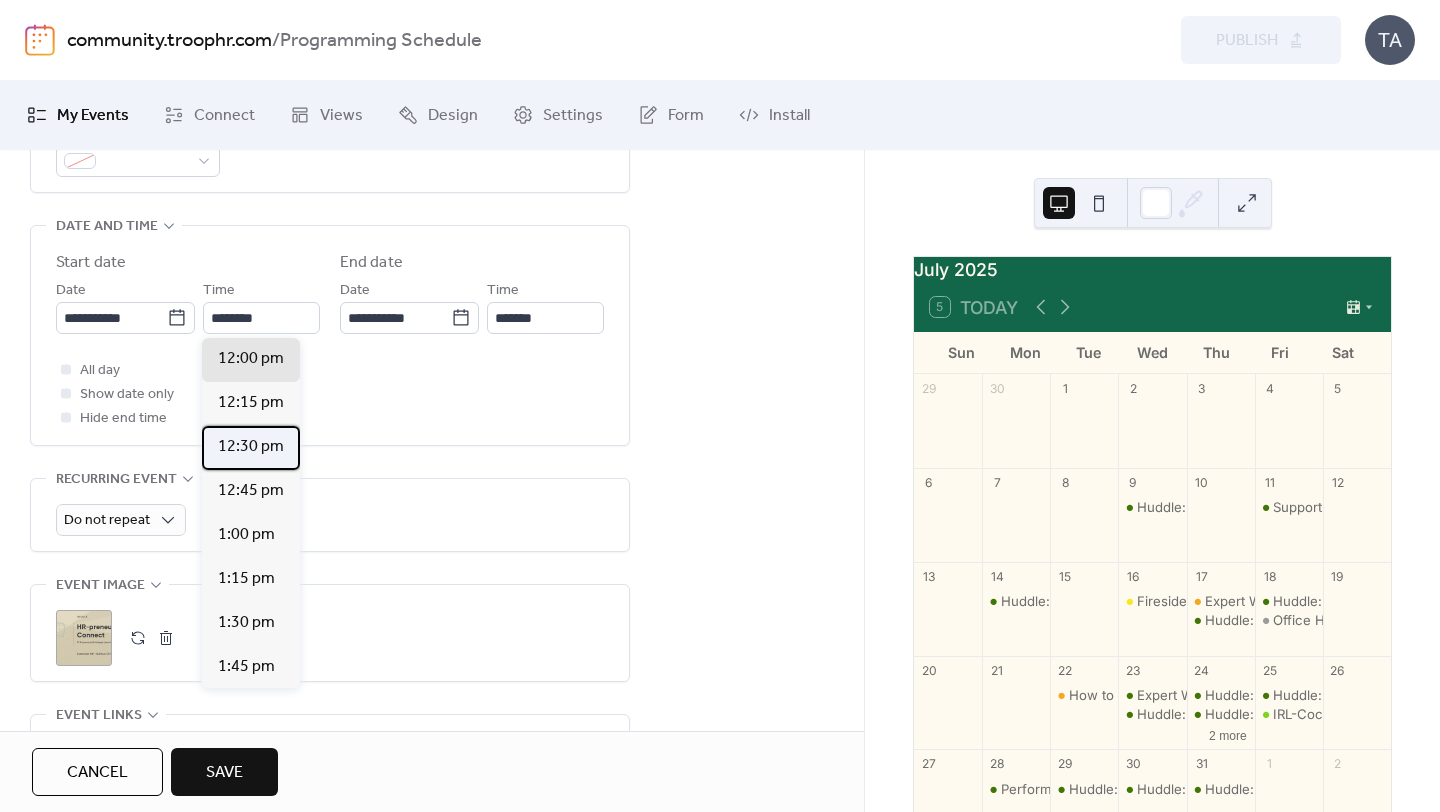 click on "12:30 pm" at bounding box center [251, 447] 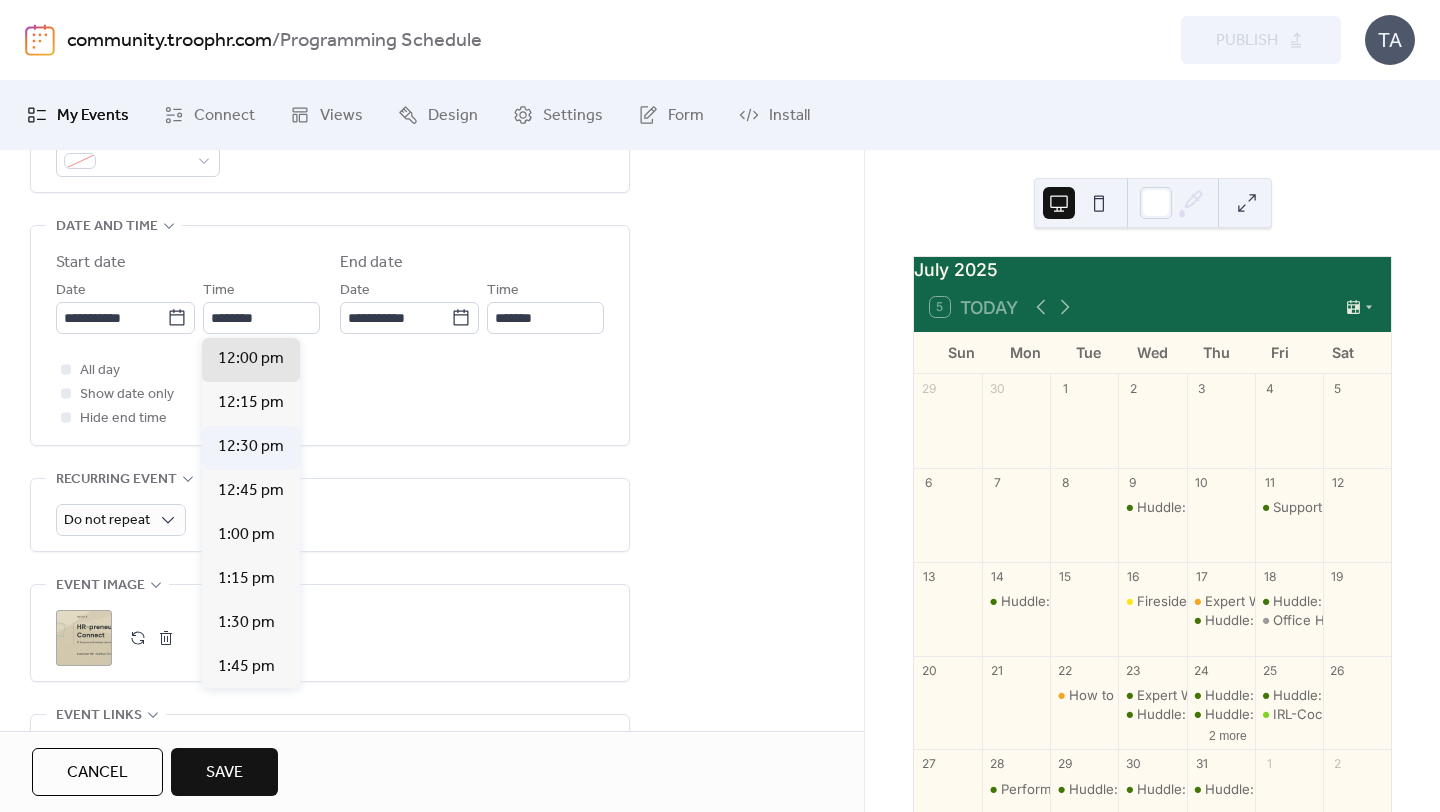 type on "********" 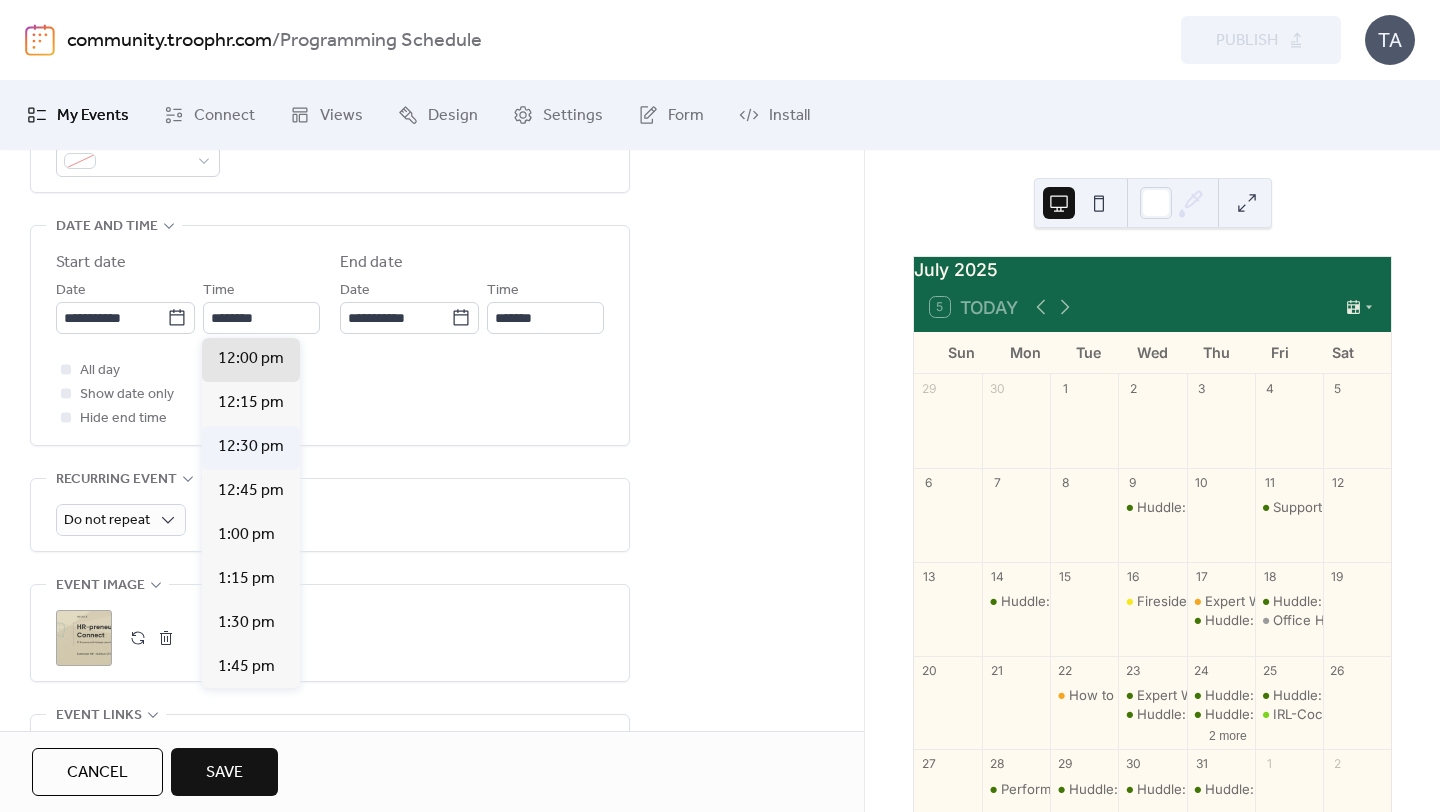 type on "*******" 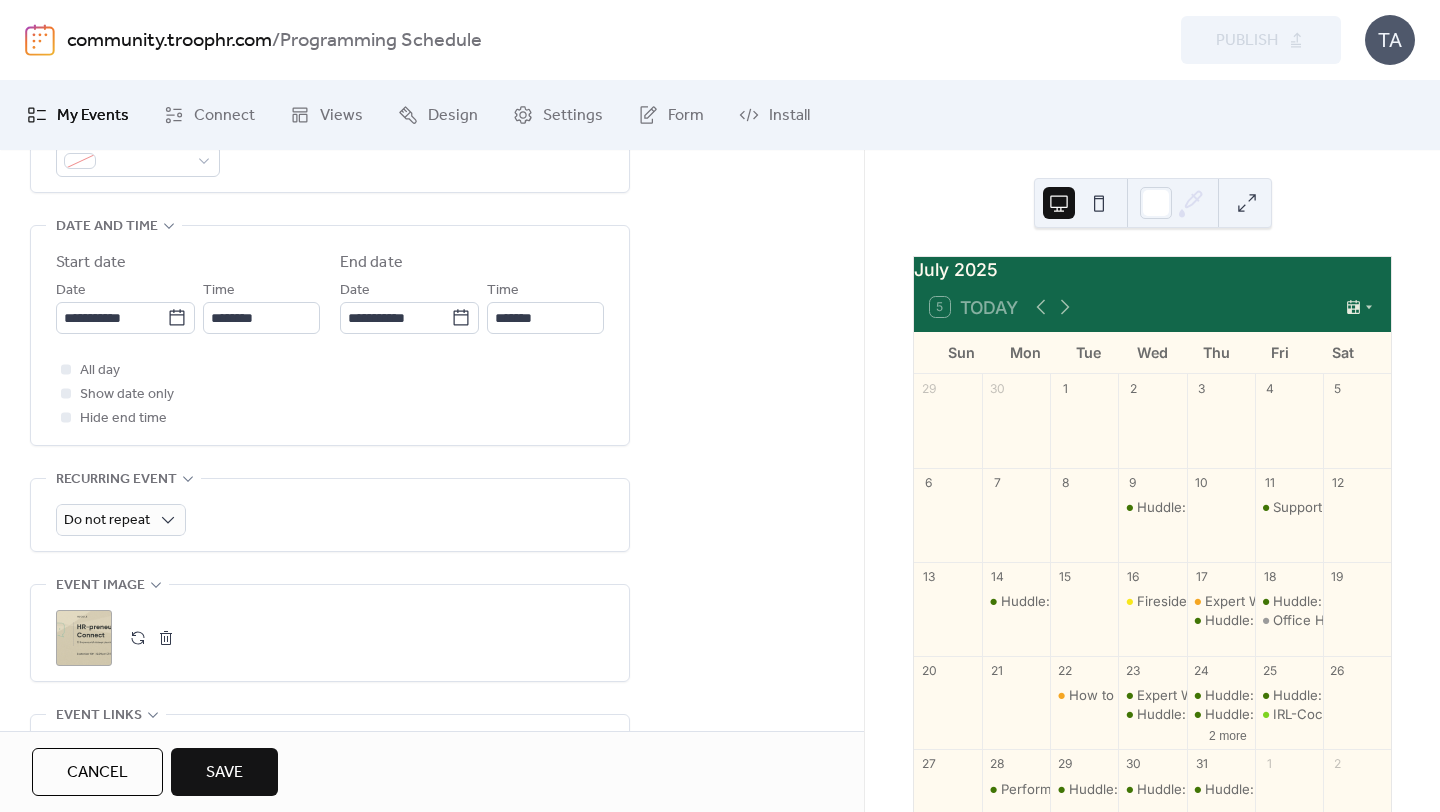 click on "All day Show date only Hide end time" at bounding box center [330, 394] 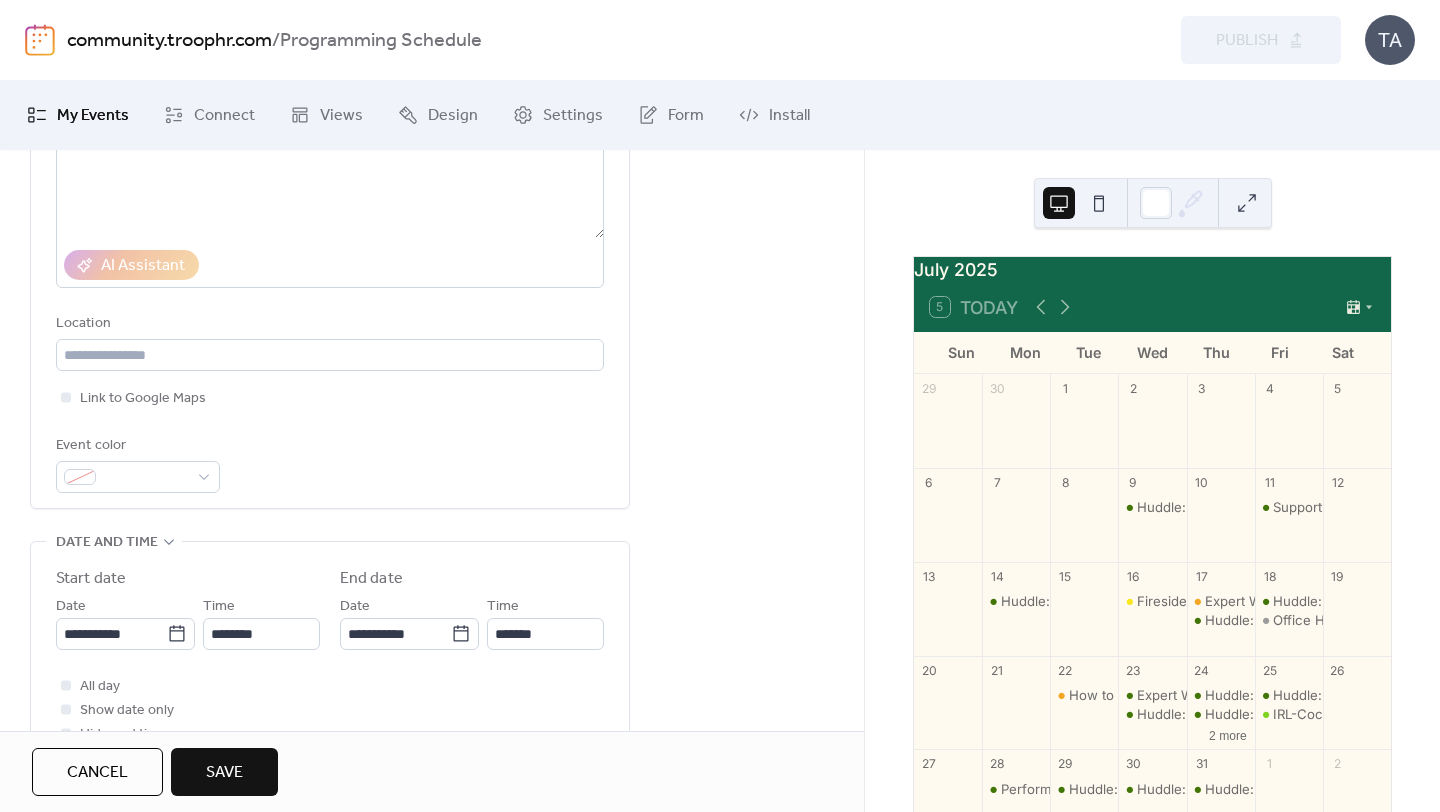 scroll, scrollTop: 300, scrollLeft: 0, axis: vertical 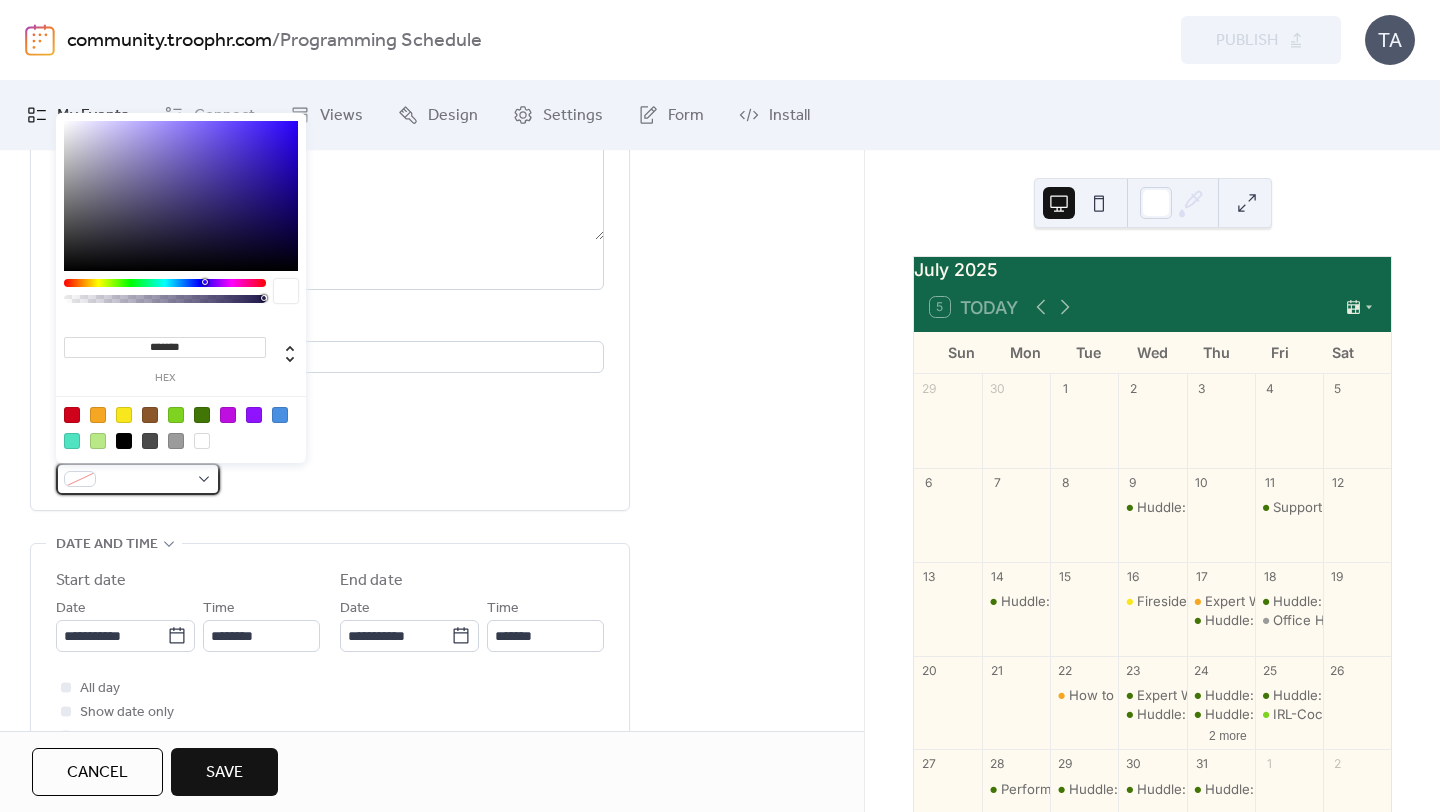 click at bounding box center (138, 479) 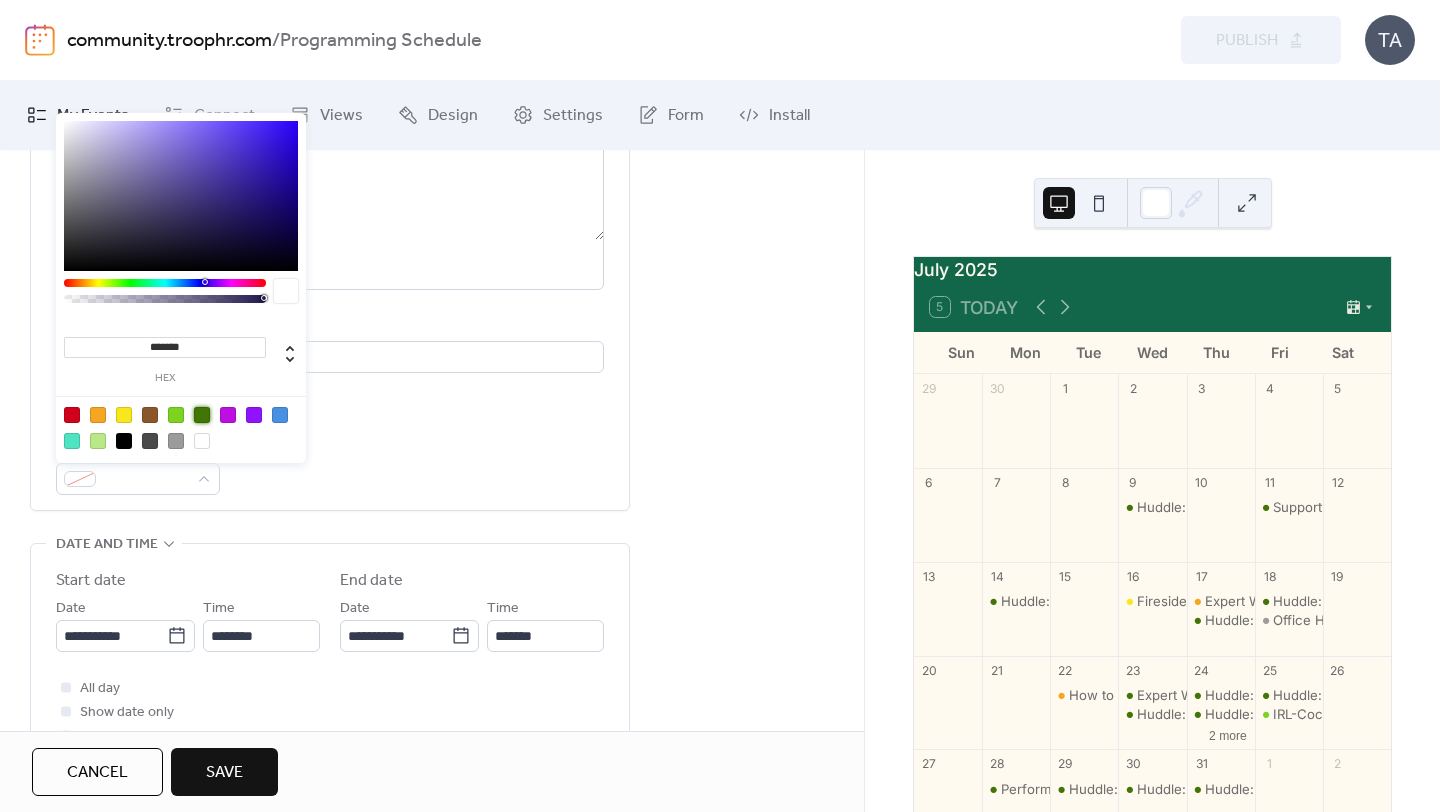 click at bounding box center (202, 415) 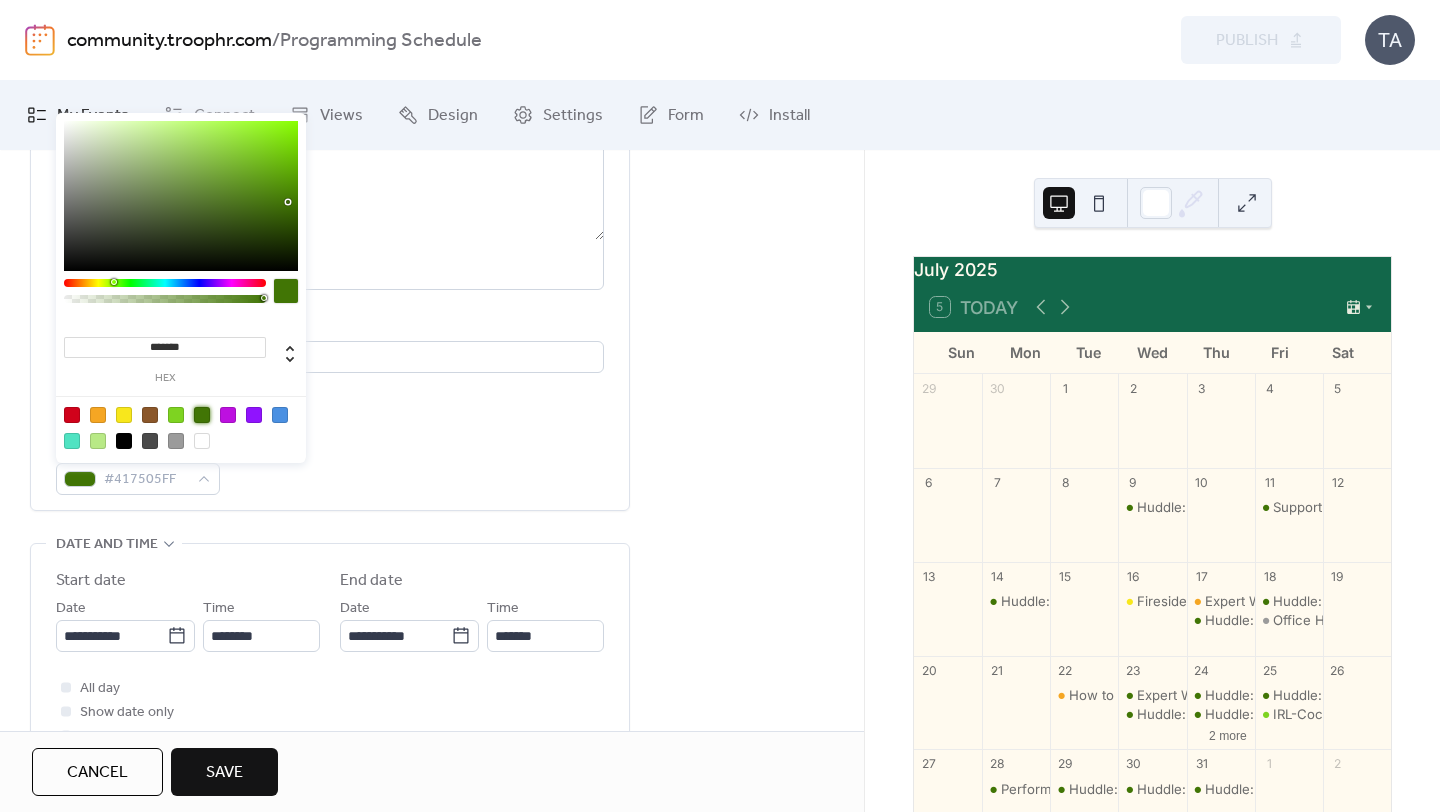 click on "Event color #417505FF" at bounding box center [330, 465] 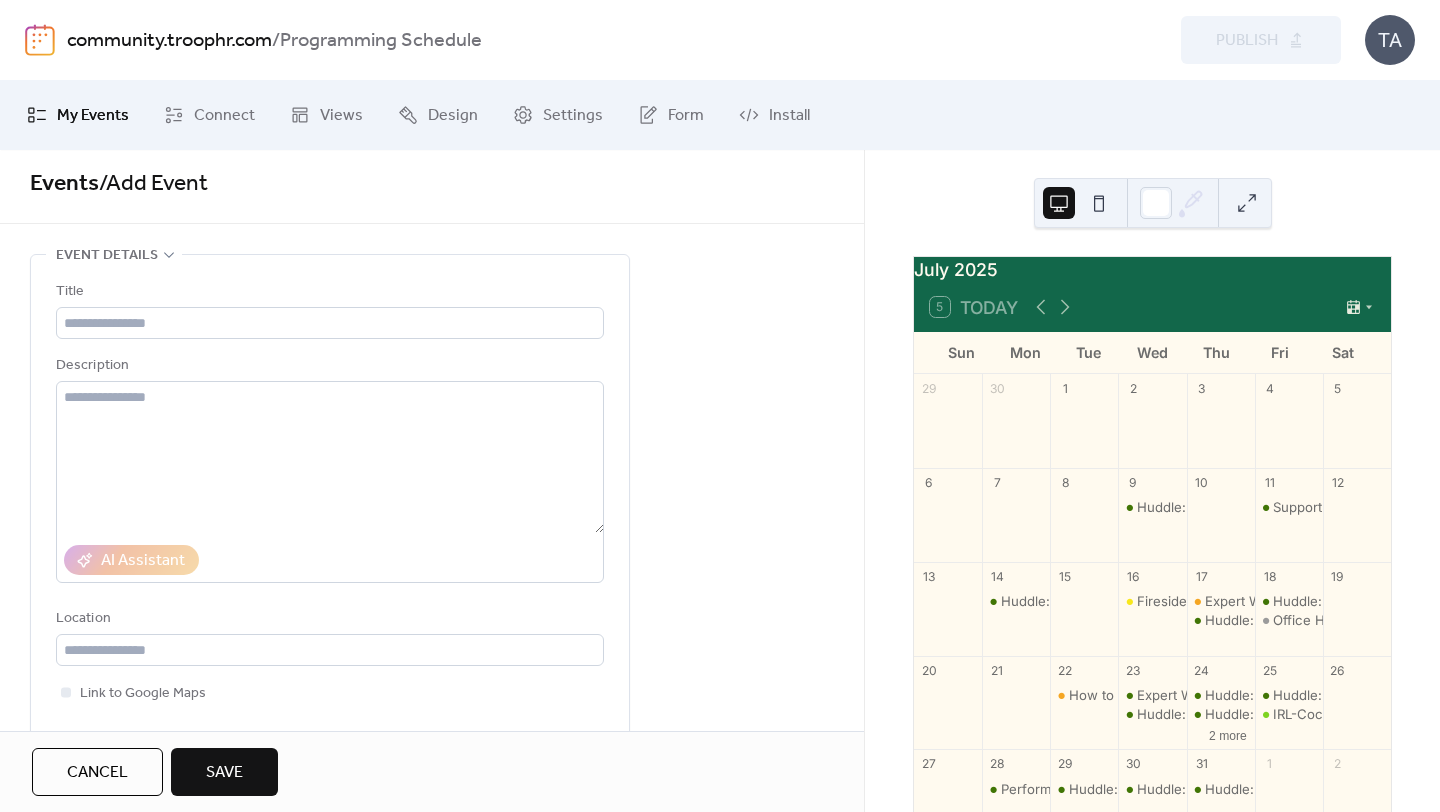 scroll, scrollTop: 0, scrollLeft: 0, axis: both 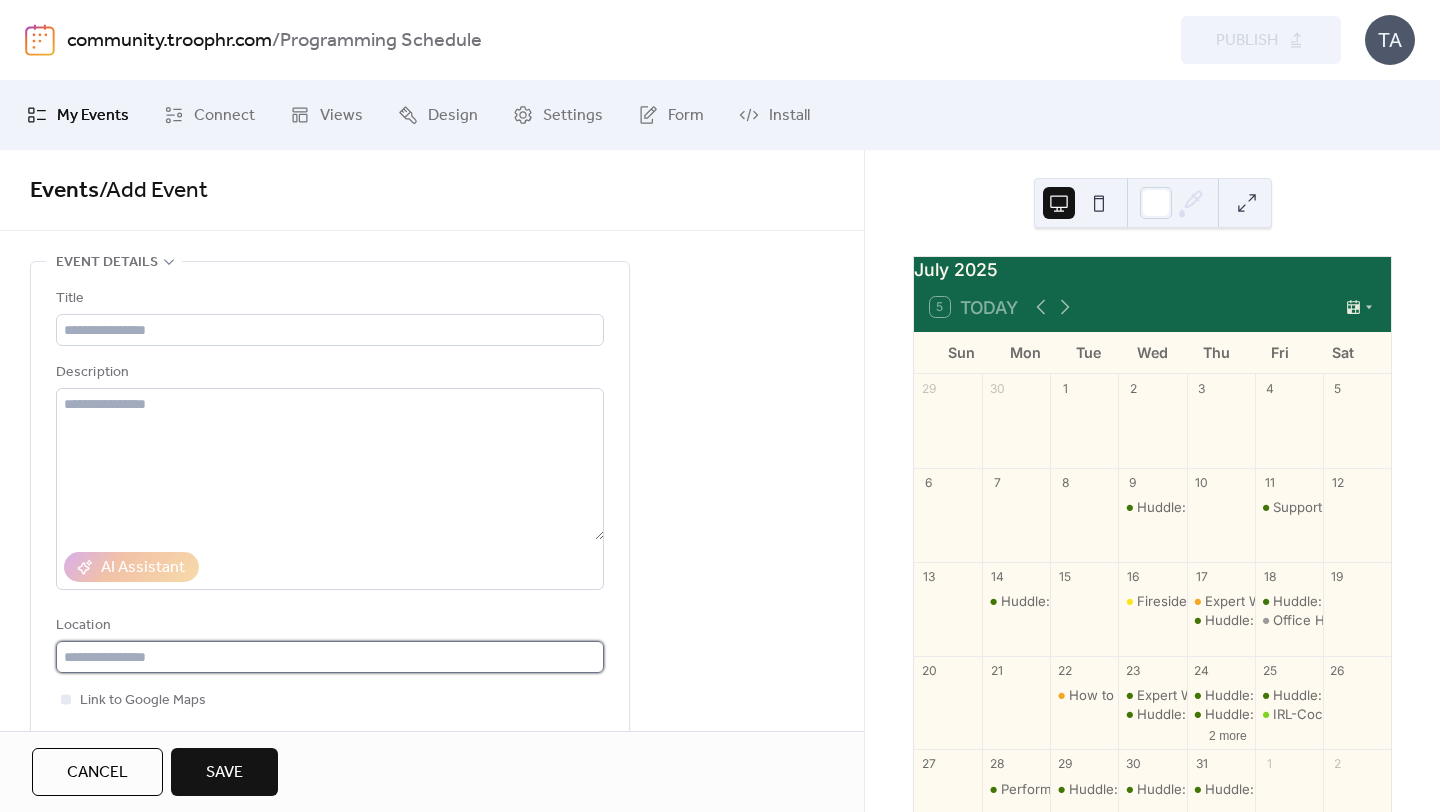 click at bounding box center (330, 657) 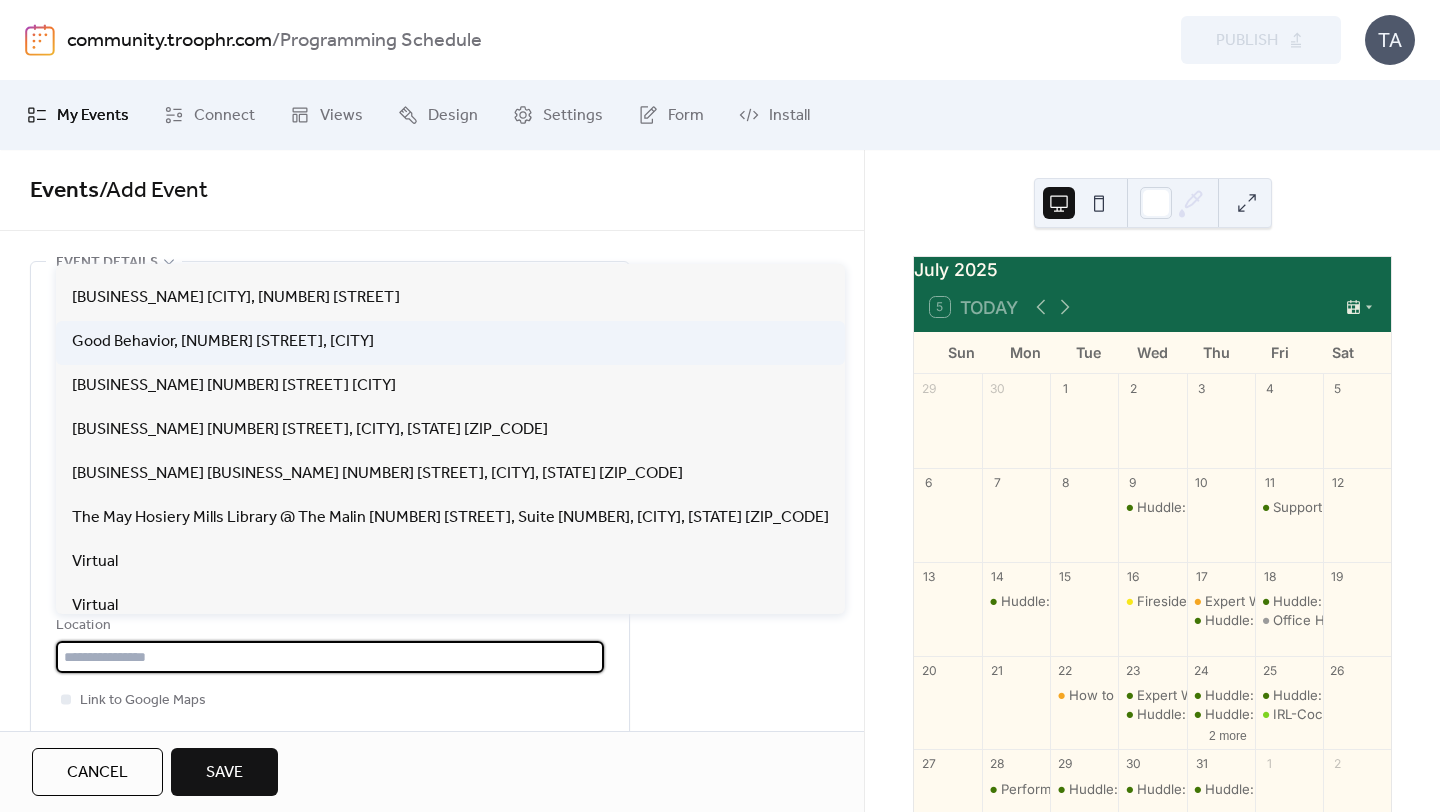 scroll, scrollTop: 178, scrollLeft: 0, axis: vertical 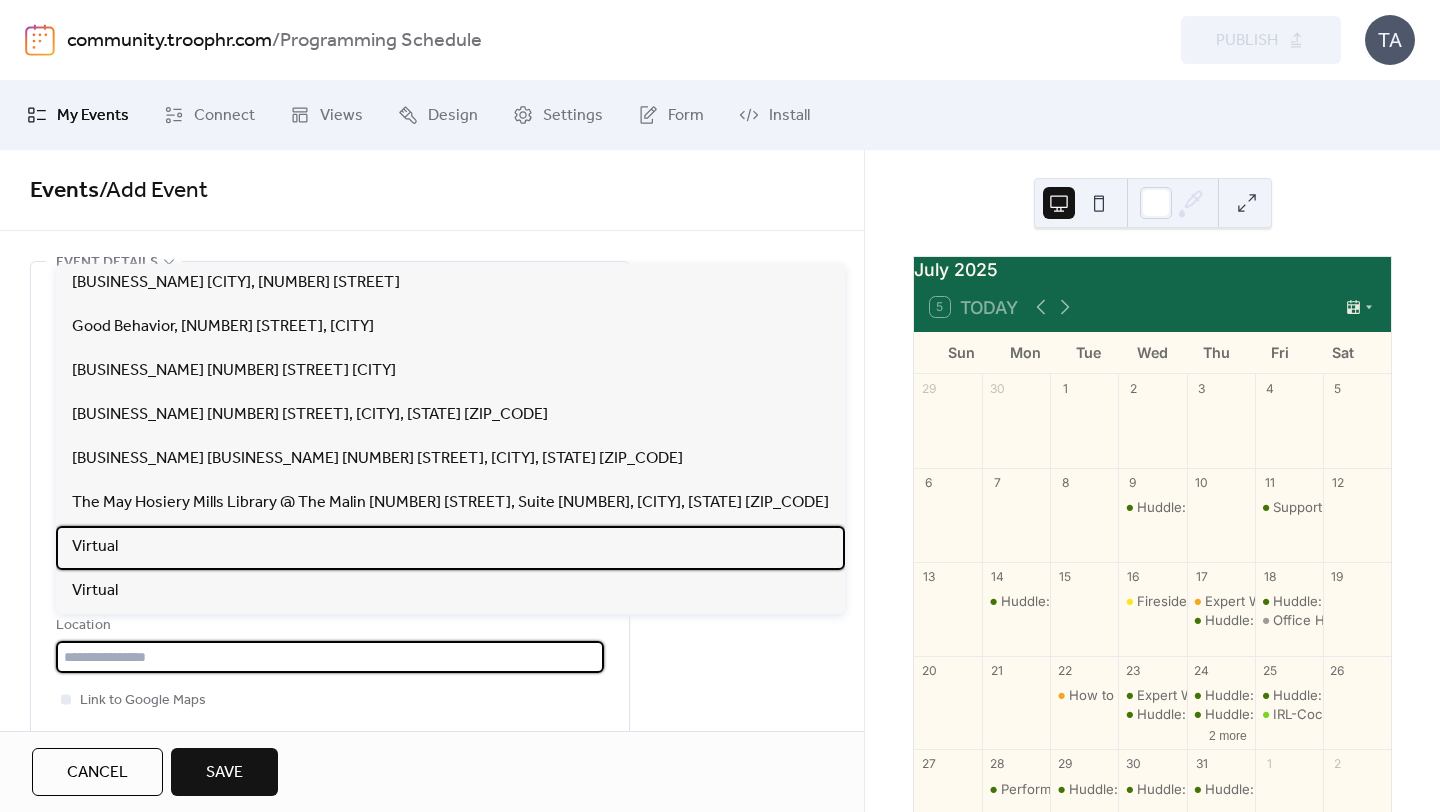 drag, startPoint x: 112, startPoint y: 542, endPoint x: 225, endPoint y: 534, distance: 113.28283 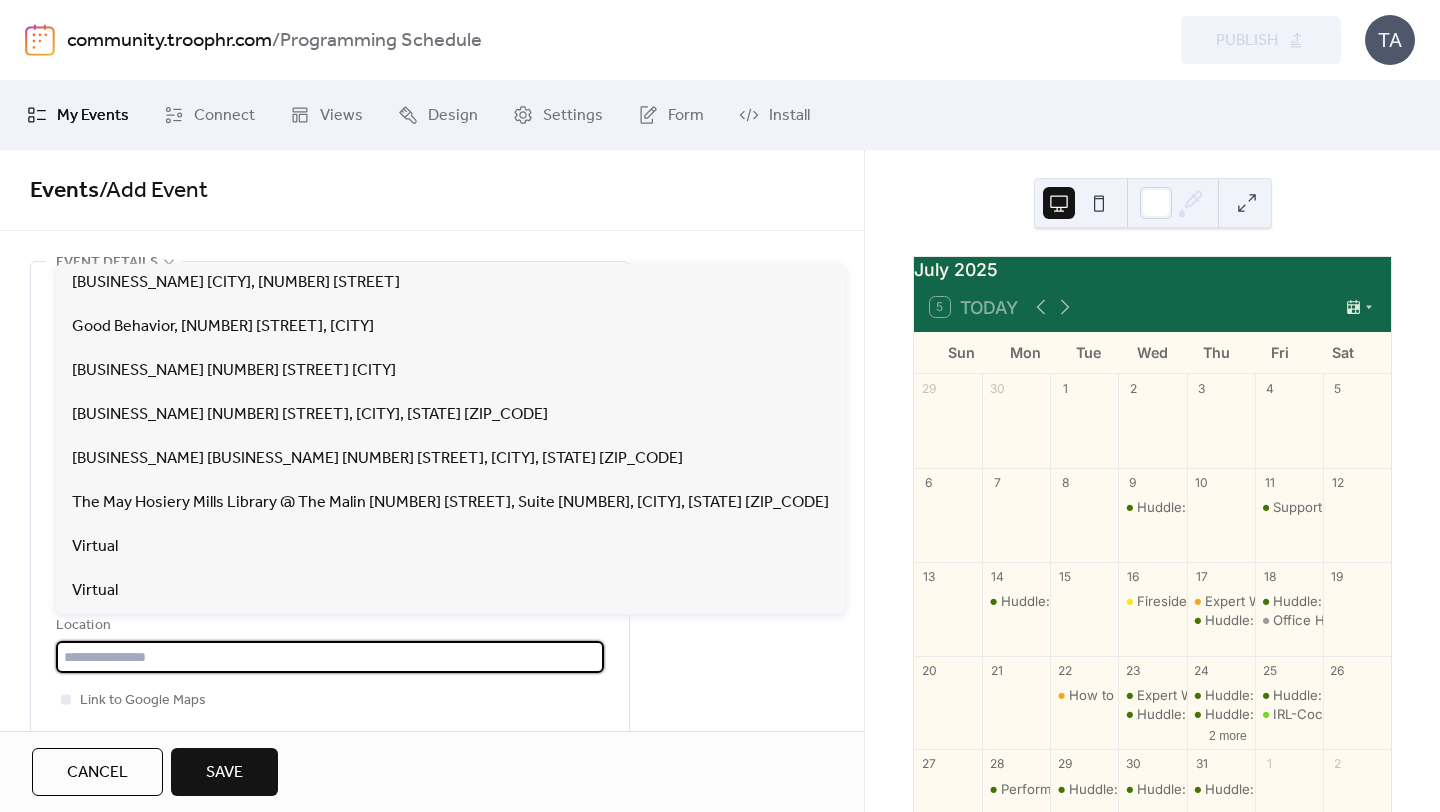 type on "*******" 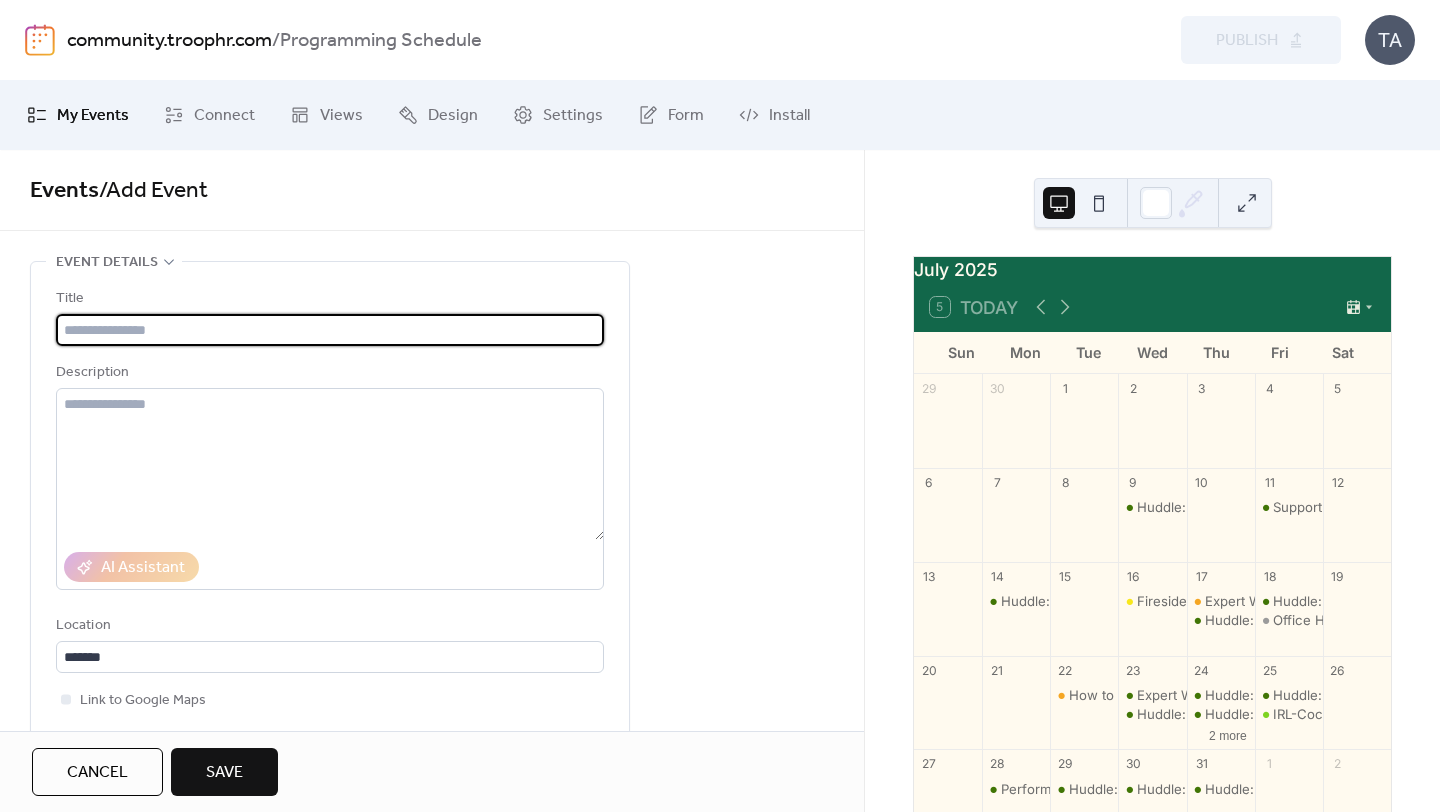 click at bounding box center [330, 330] 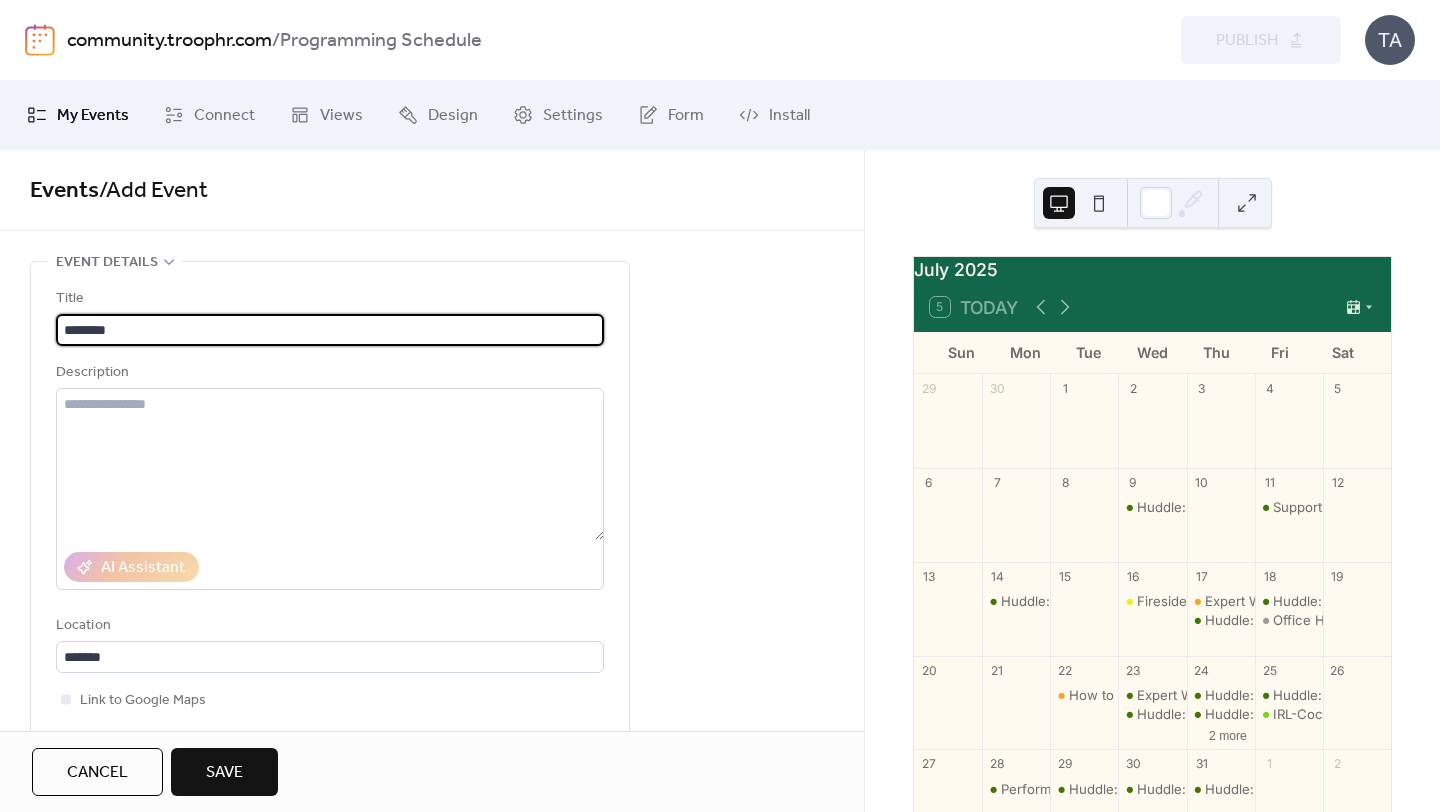 paste on "**********" 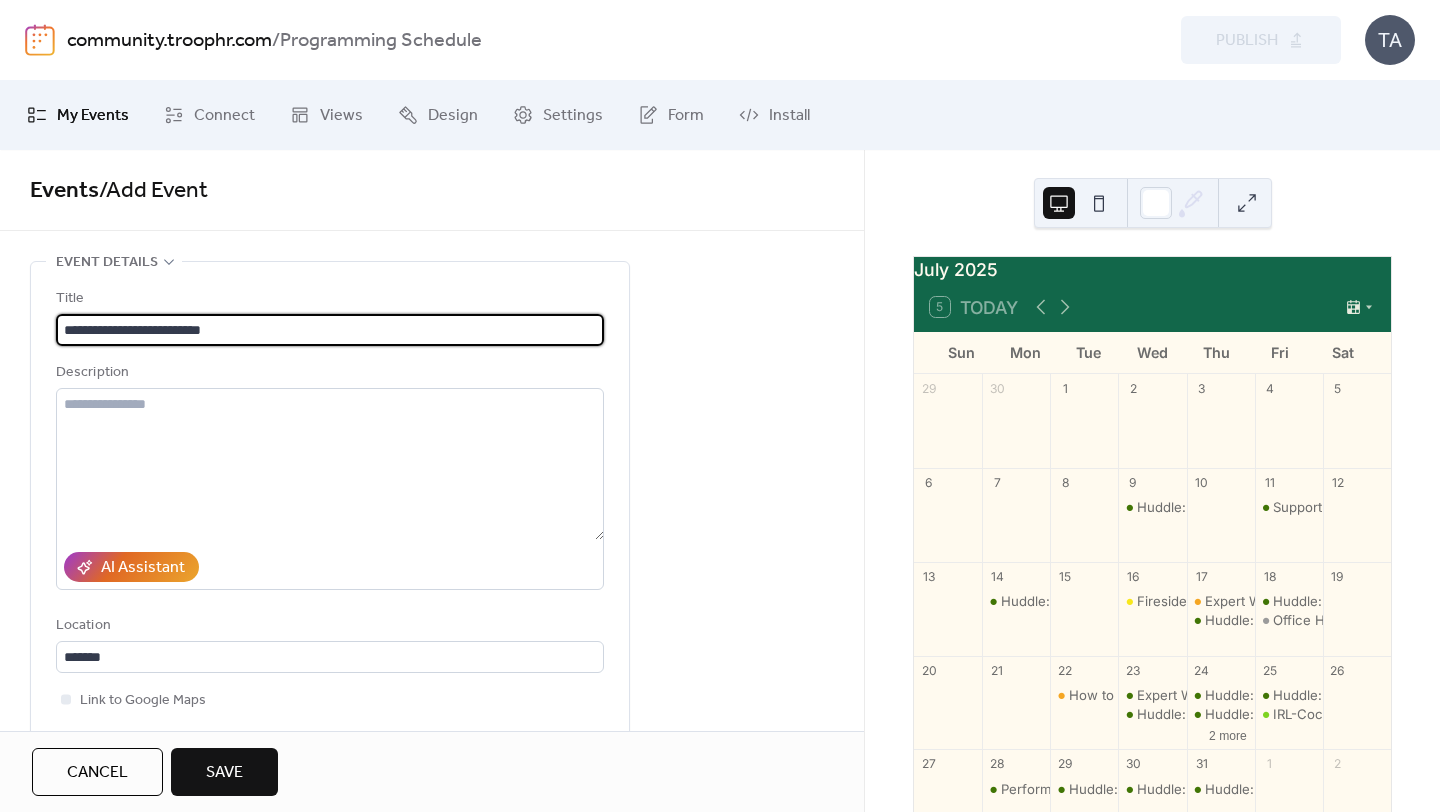 type on "**********" 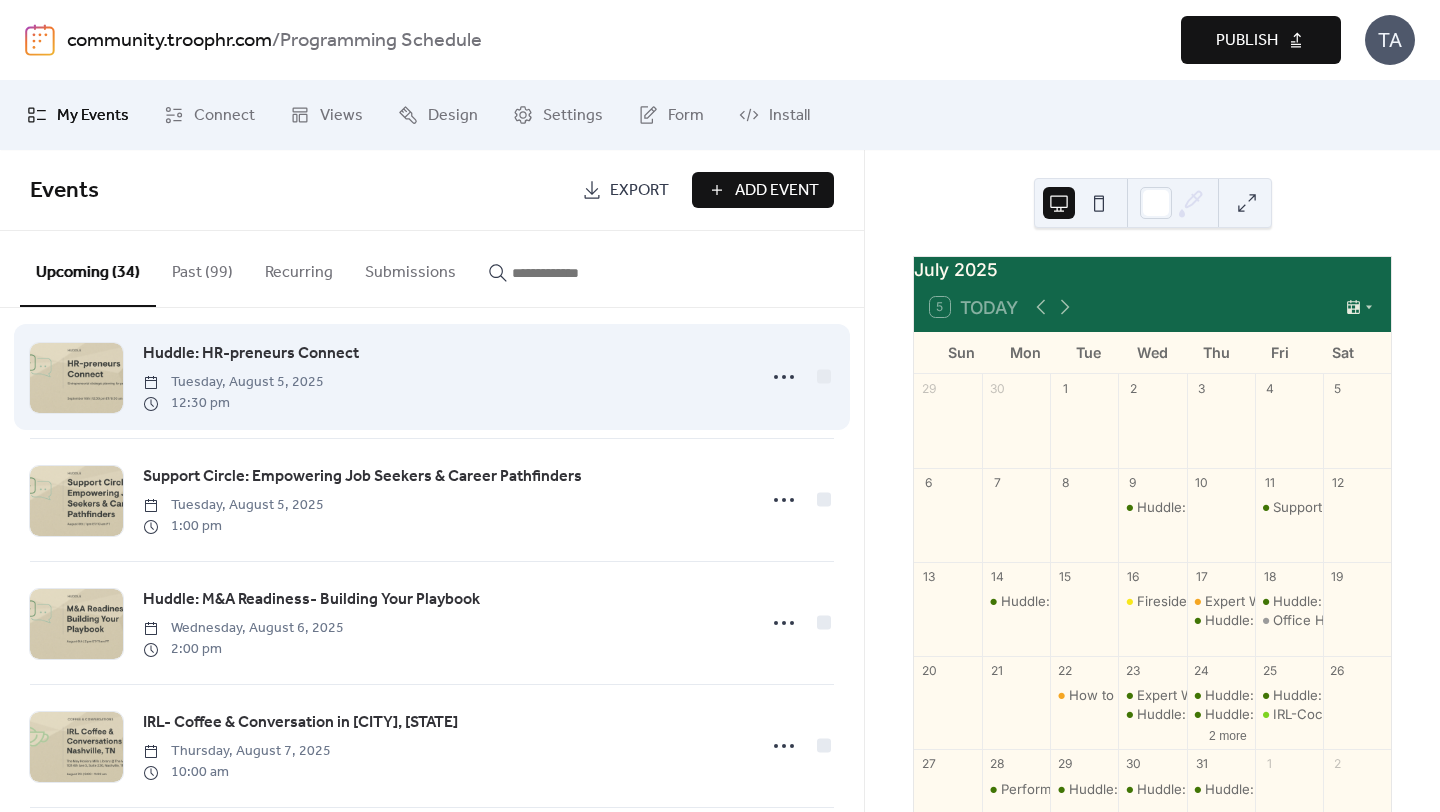 scroll, scrollTop: 0, scrollLeft: 0, axis: both 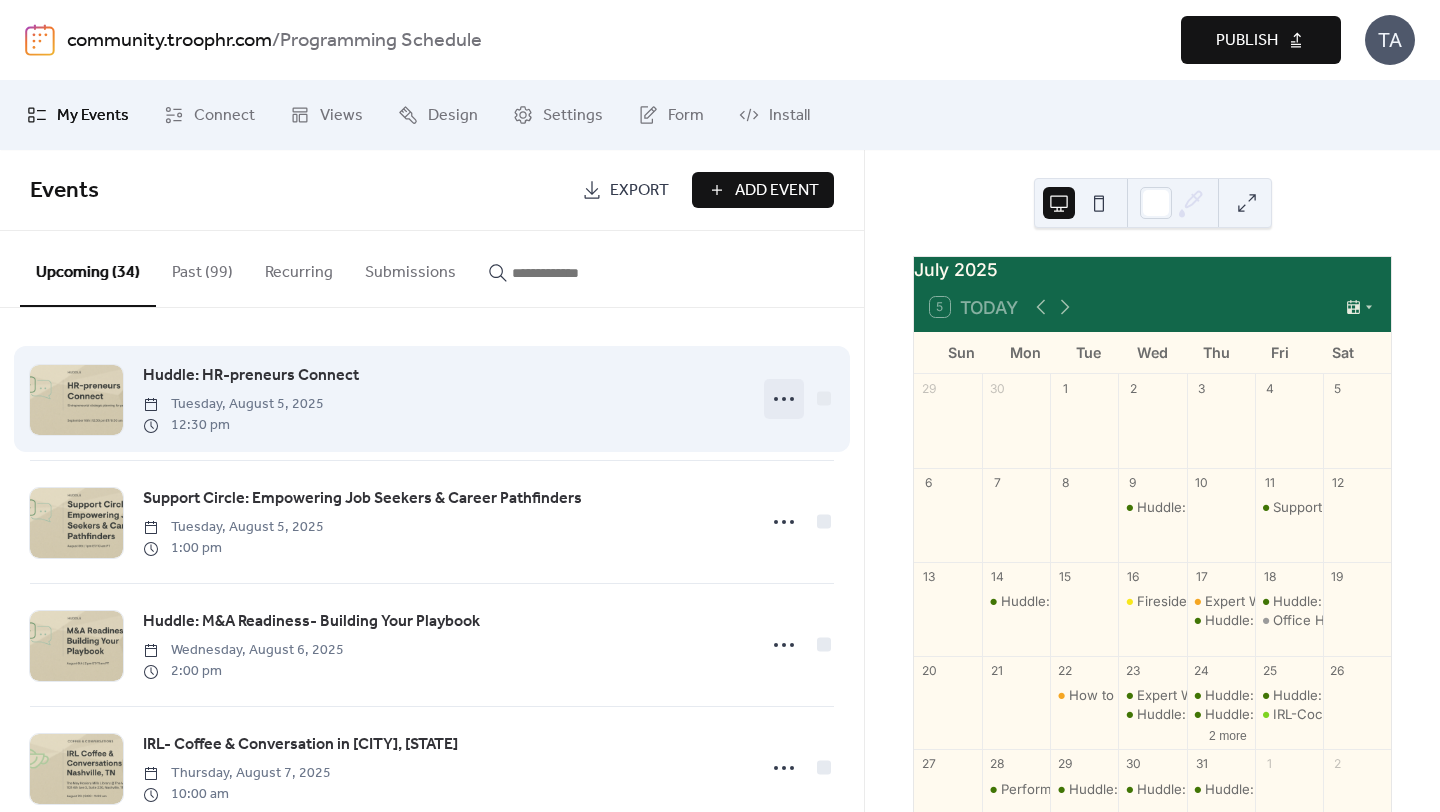 click at bounding box center (784, 399) 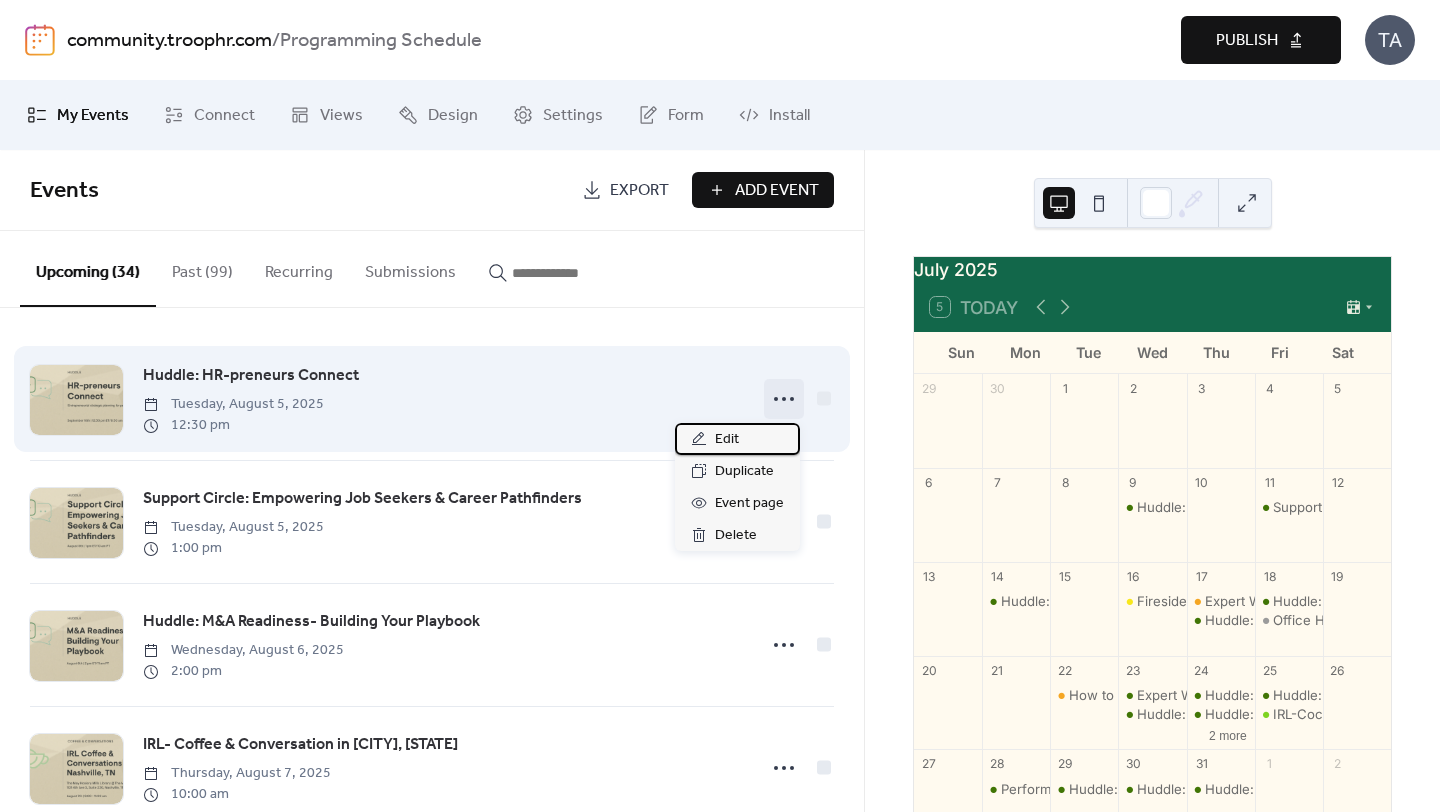 click on "Edit" at bounding box center [727, 440] 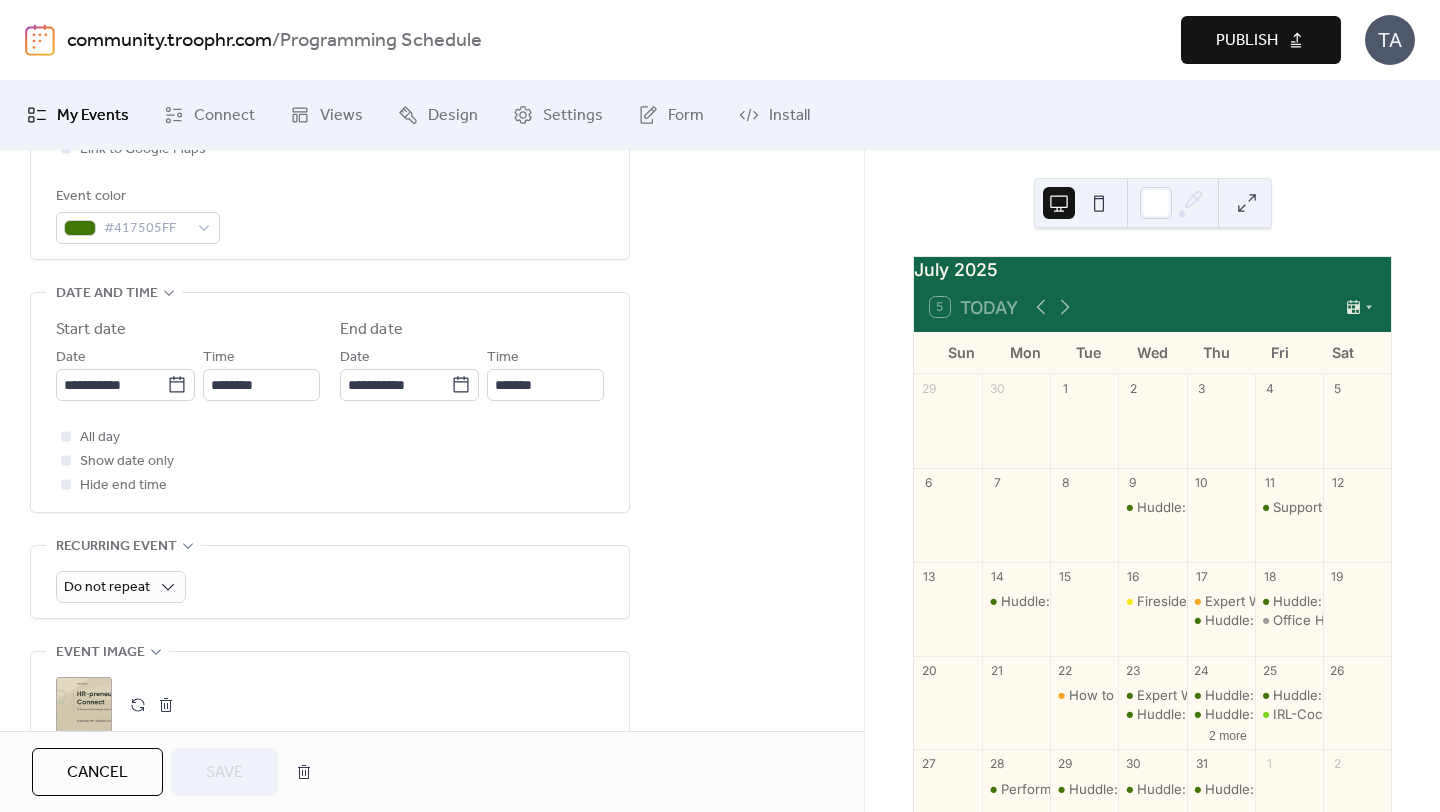scroll, scrollTop: 555, scrollLeft: 0, axis: vertical 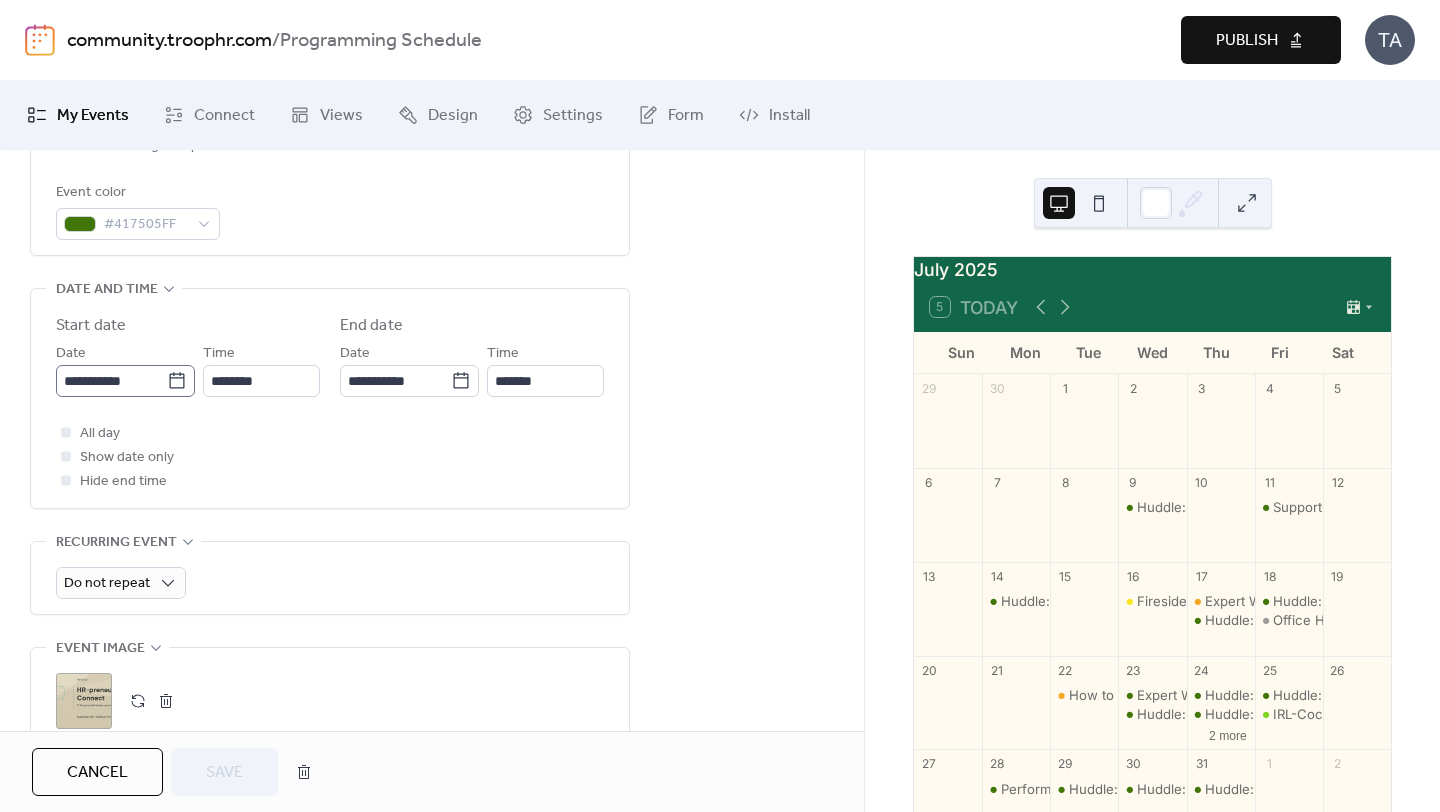 click 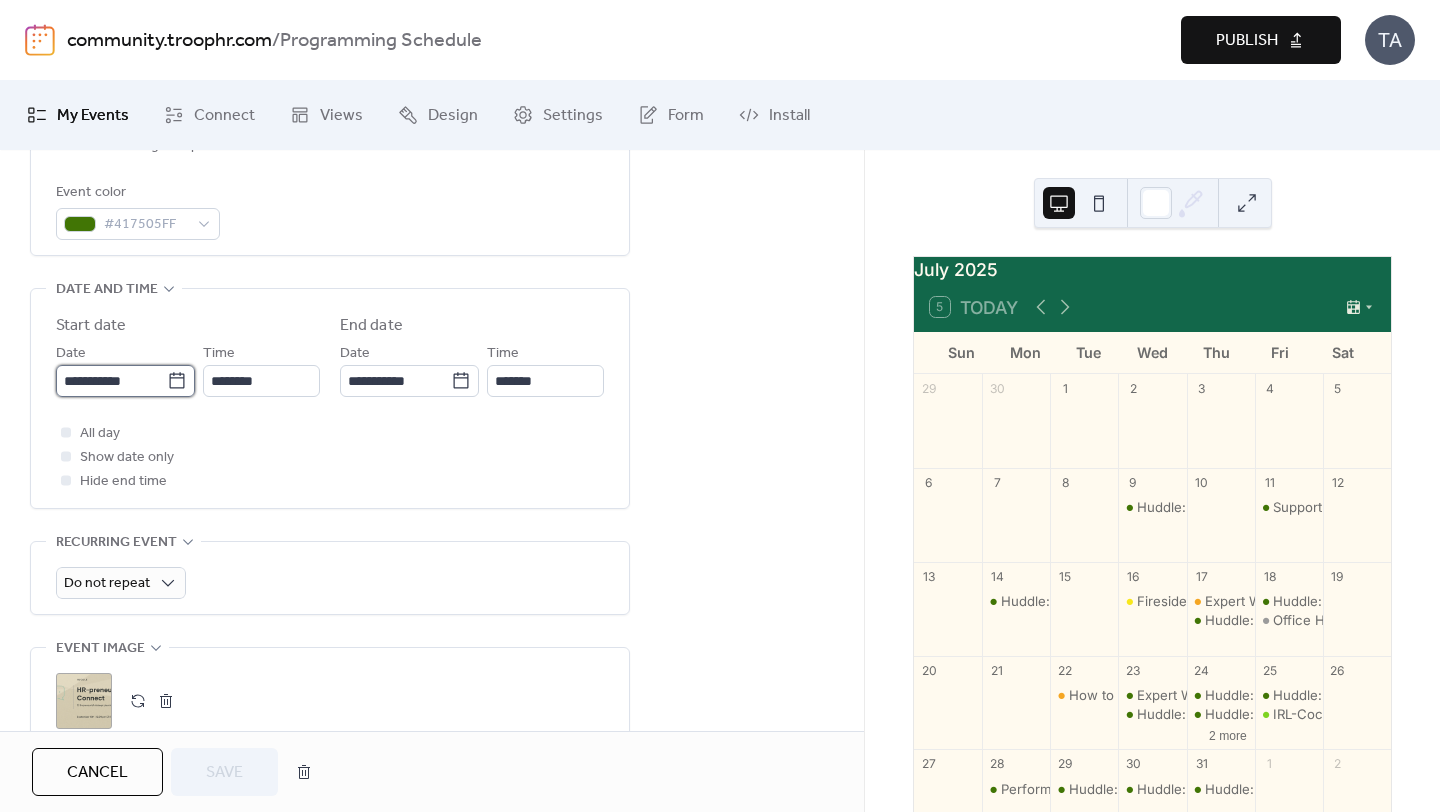 click on "**********" at bounding box center [111, 381] 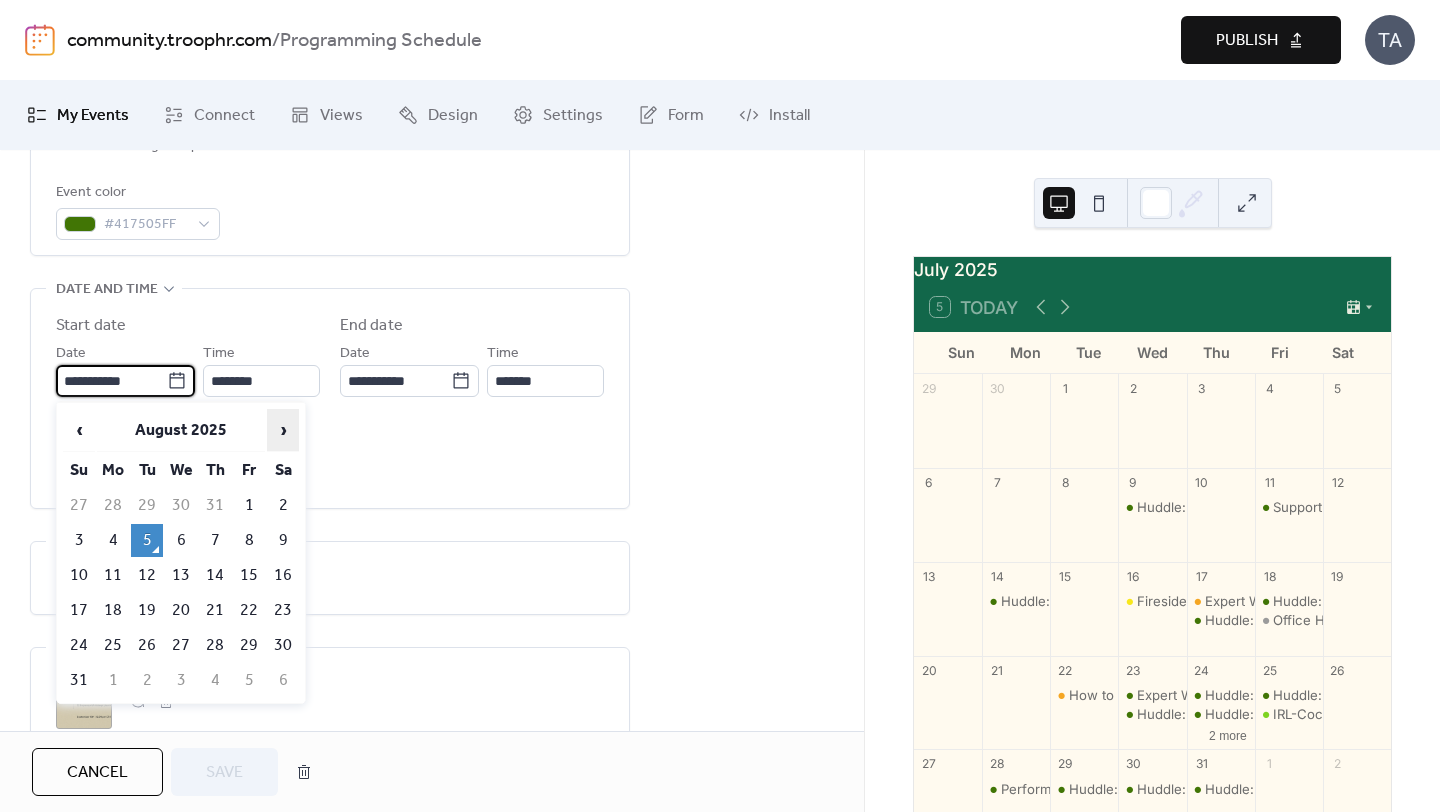 click on "›" at bounding box center (283, 430) 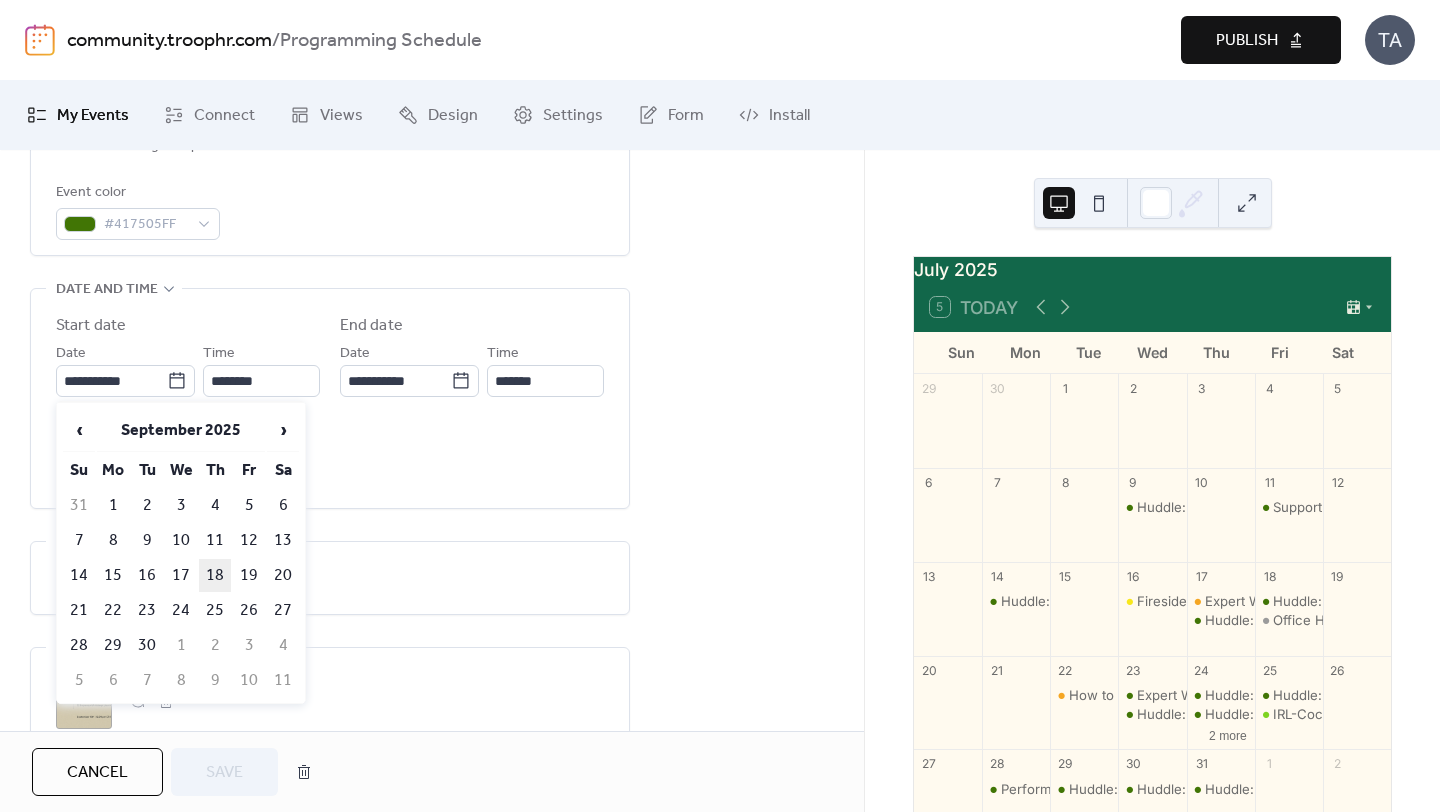 click on "18" at bounding box center (215, 575) 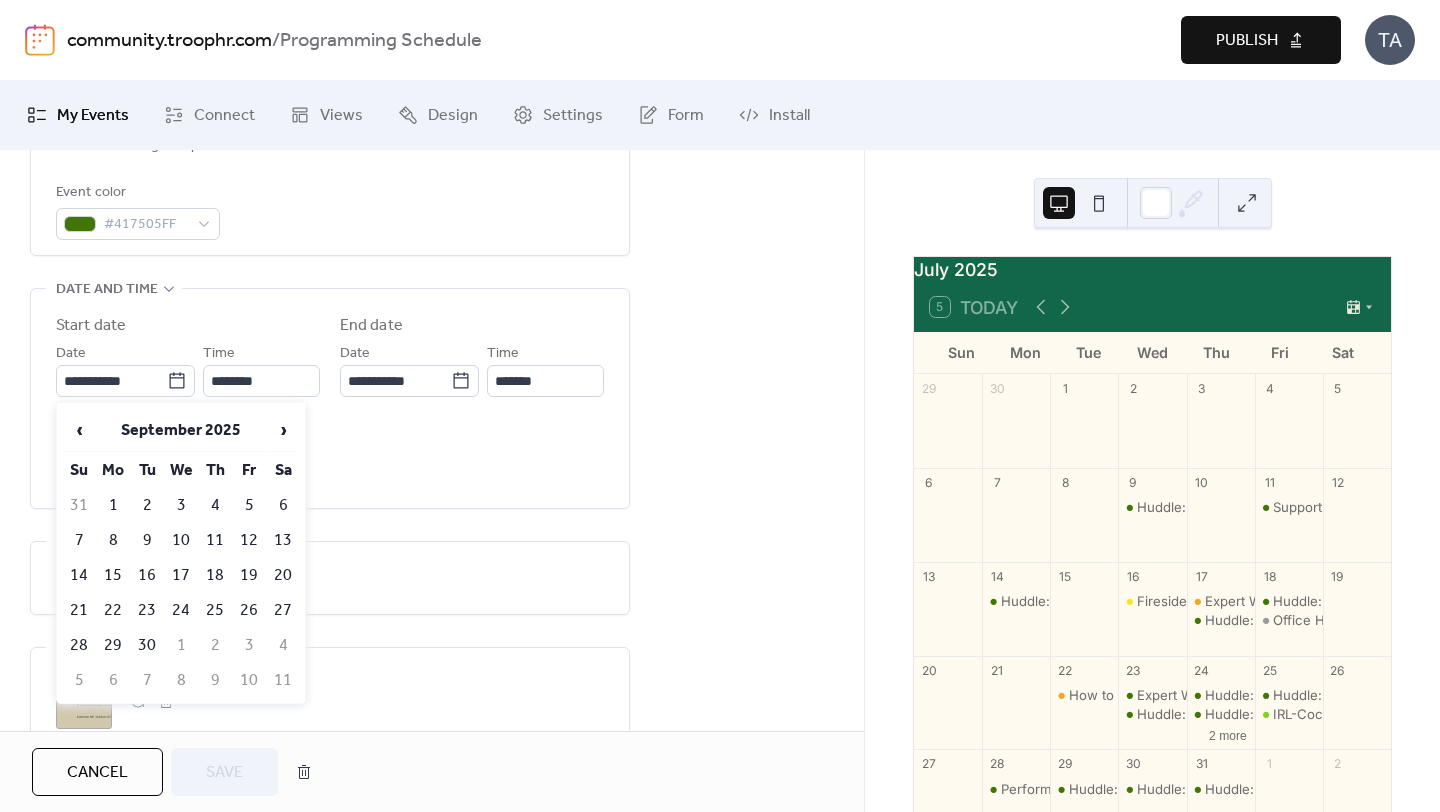 type on "**********" 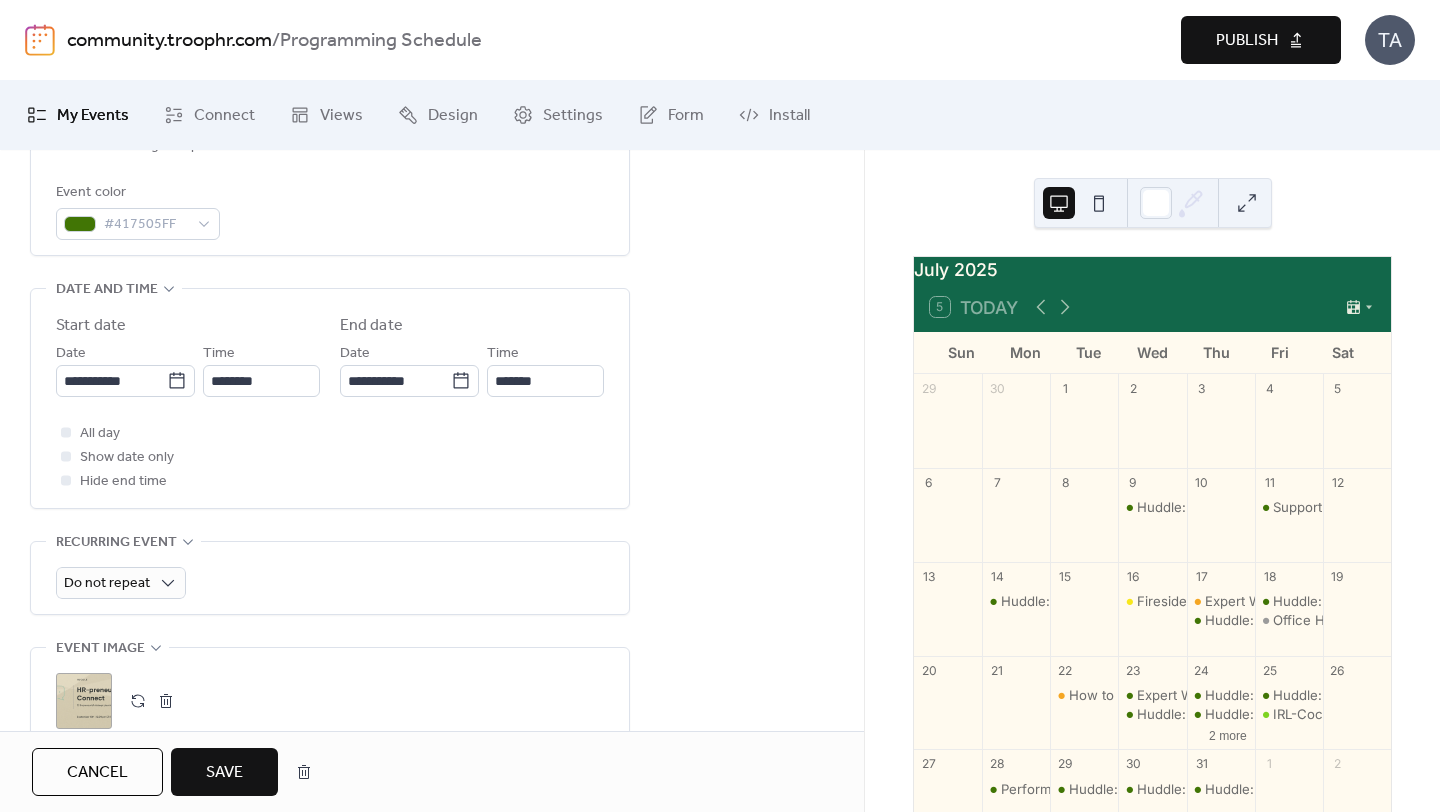 click on "All day Show date only Hide end time" at bounding box center (330, 457) 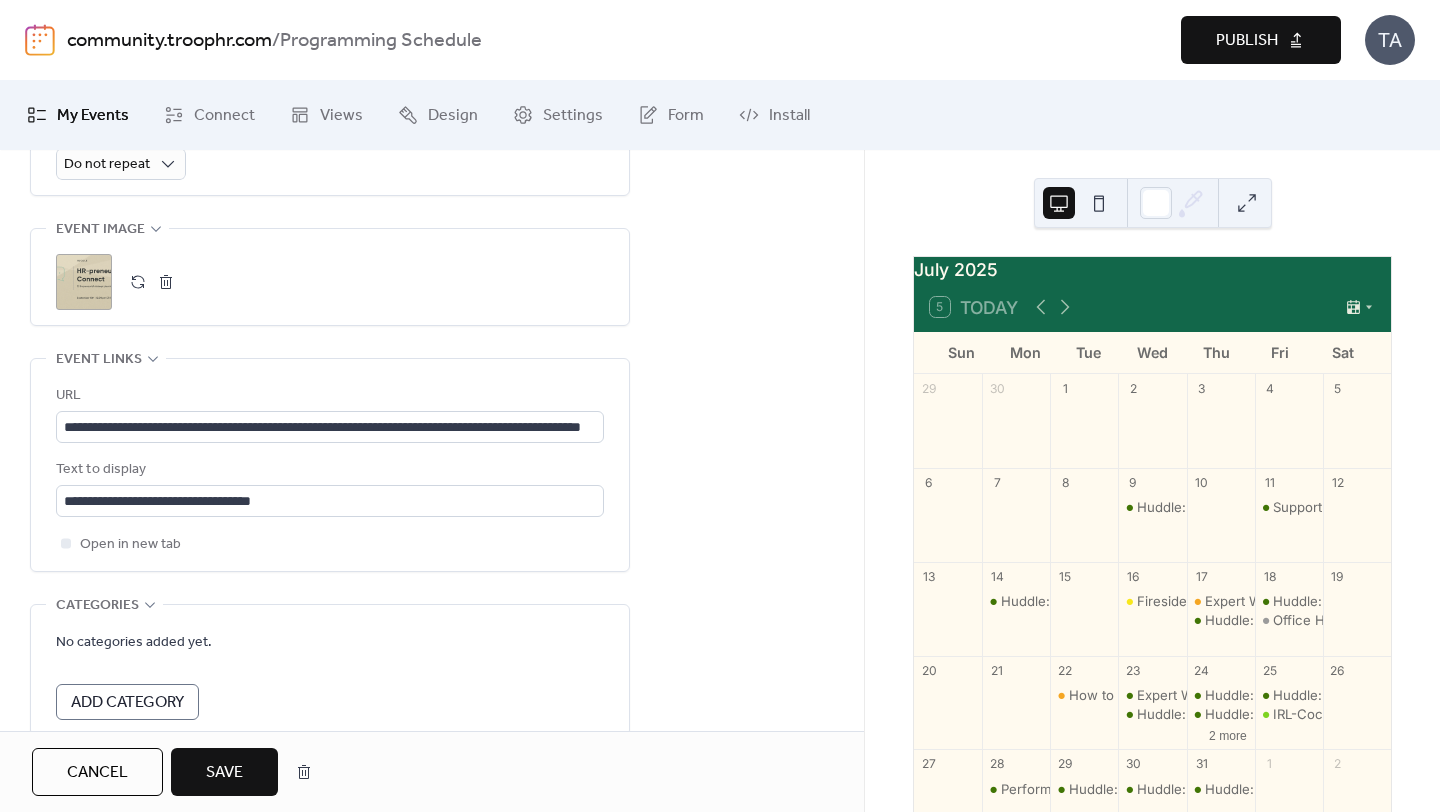 scroll, scrollTop: 976, scrollLeft: 0, axis: vertical 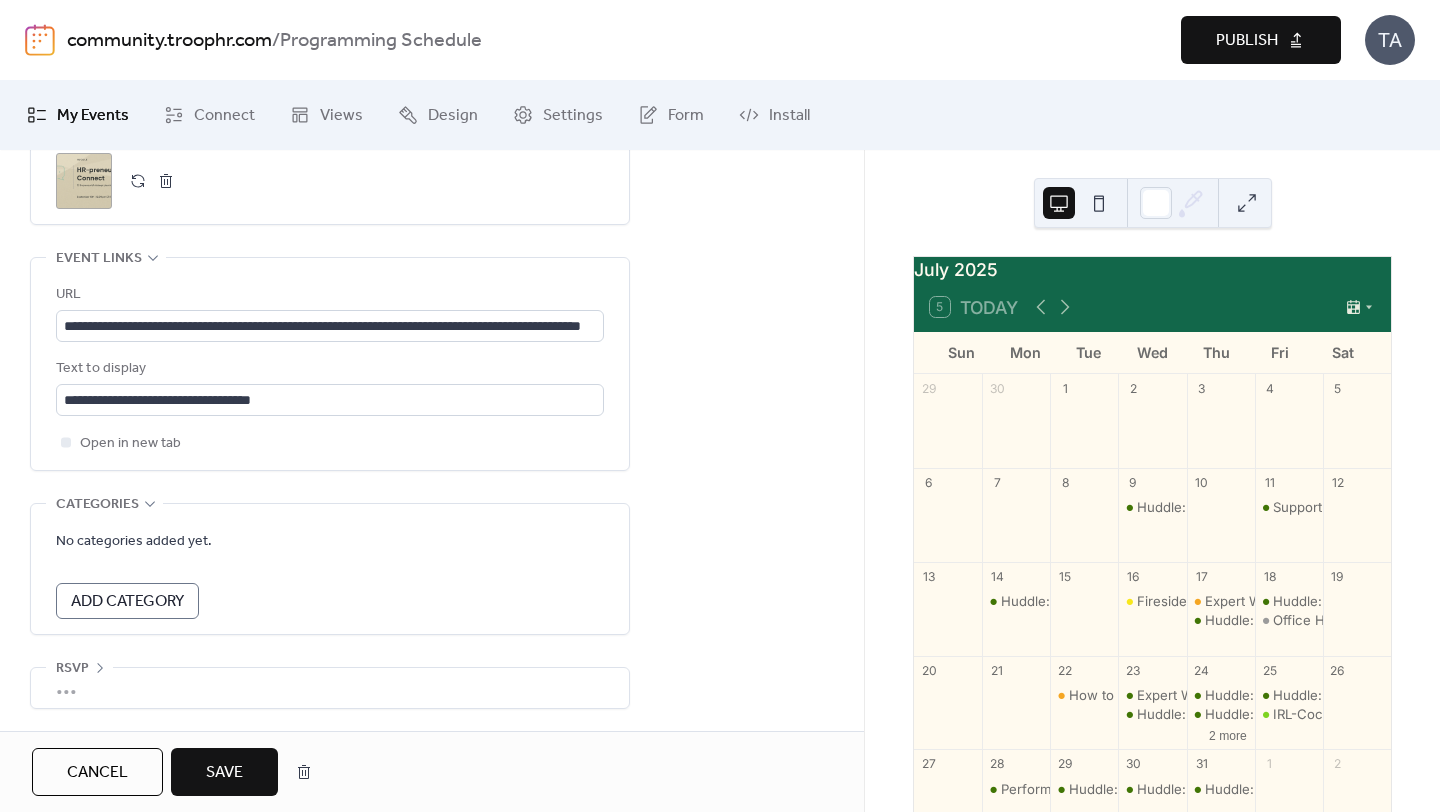 drag, startPoint x: 235, startPoint y: 763, endPoint x: 240, endPoint y: 754, distance: 10.29563 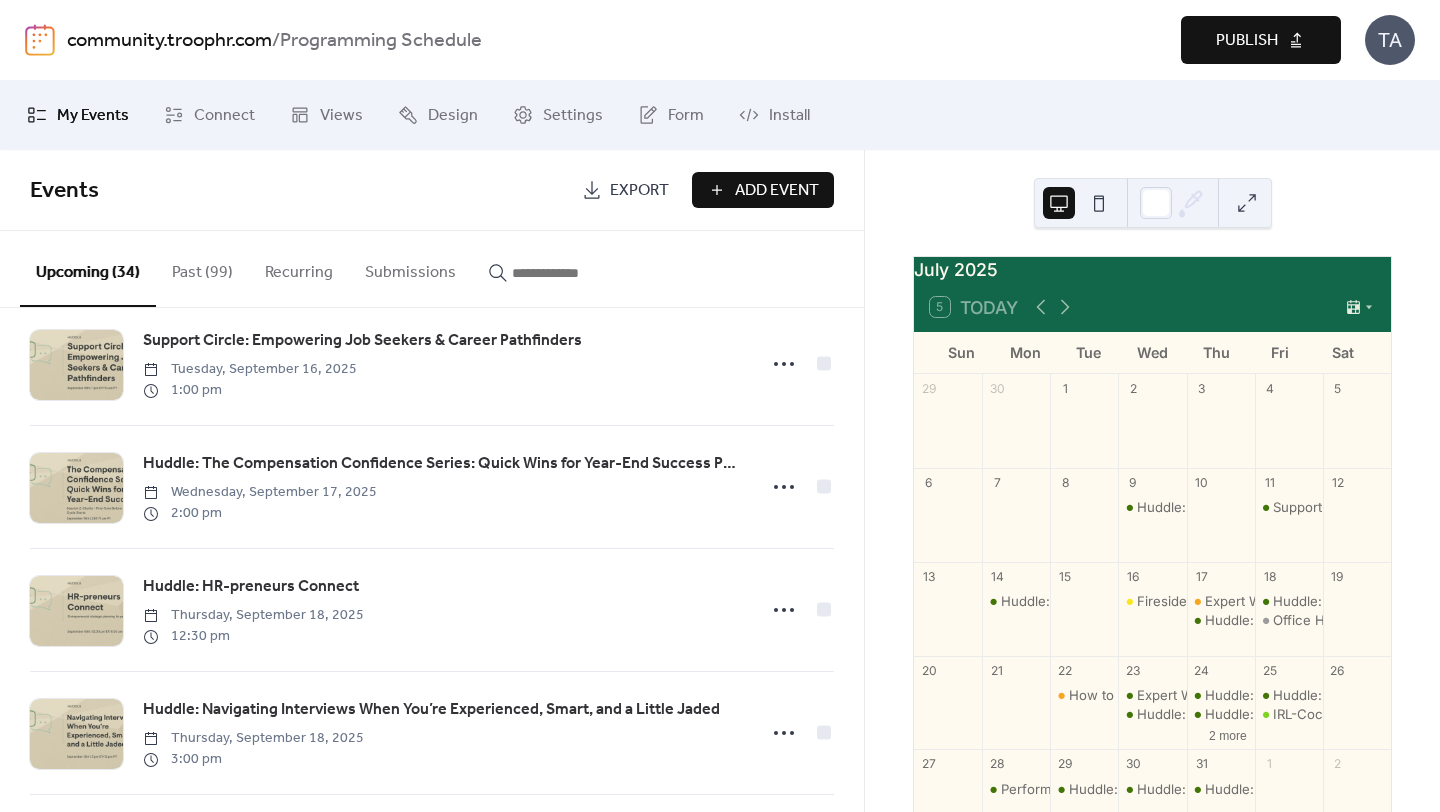 scroll, scrollTop: 1393, scrollLeft: 0, axis: vertical 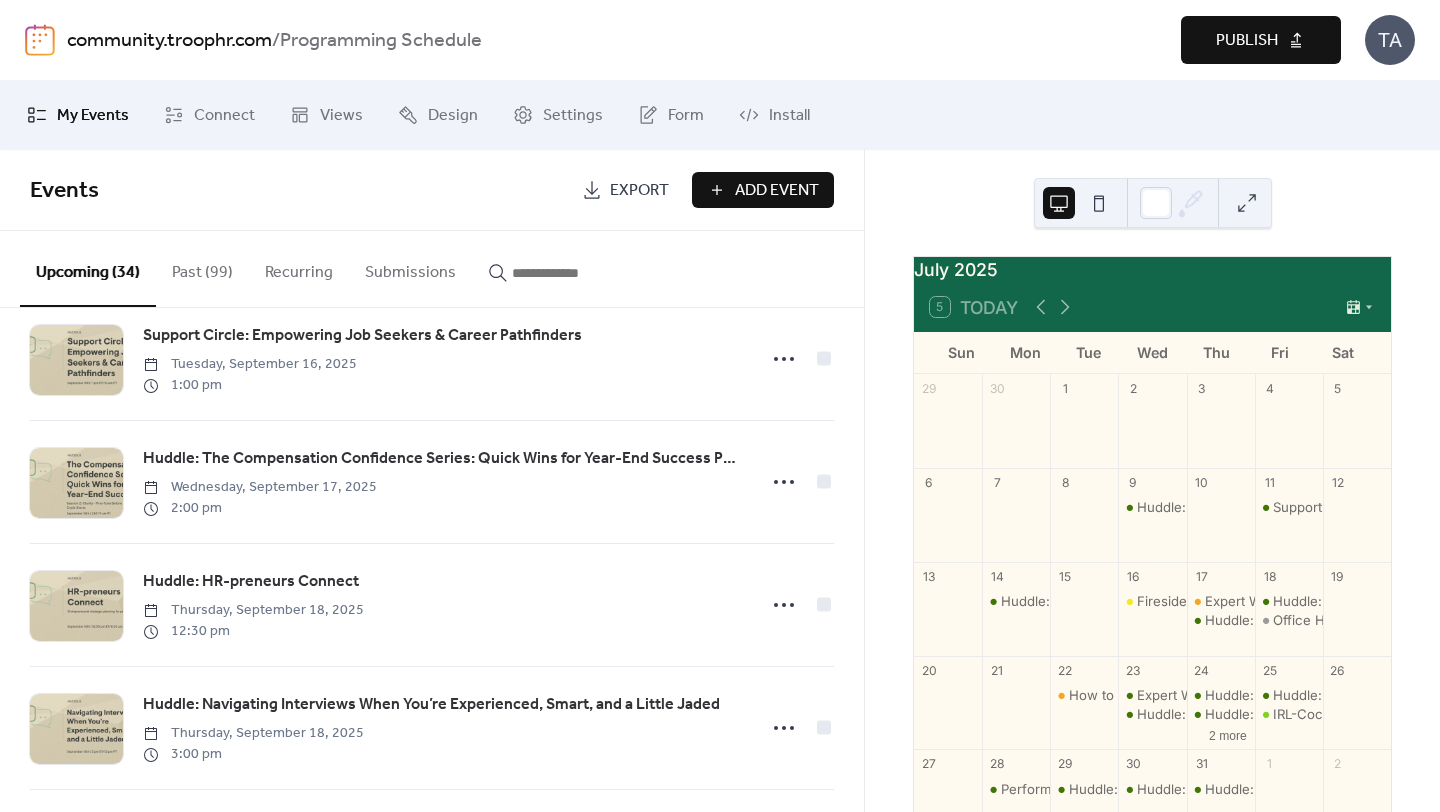 click on "Publish" at bounding box center [1247, 41] 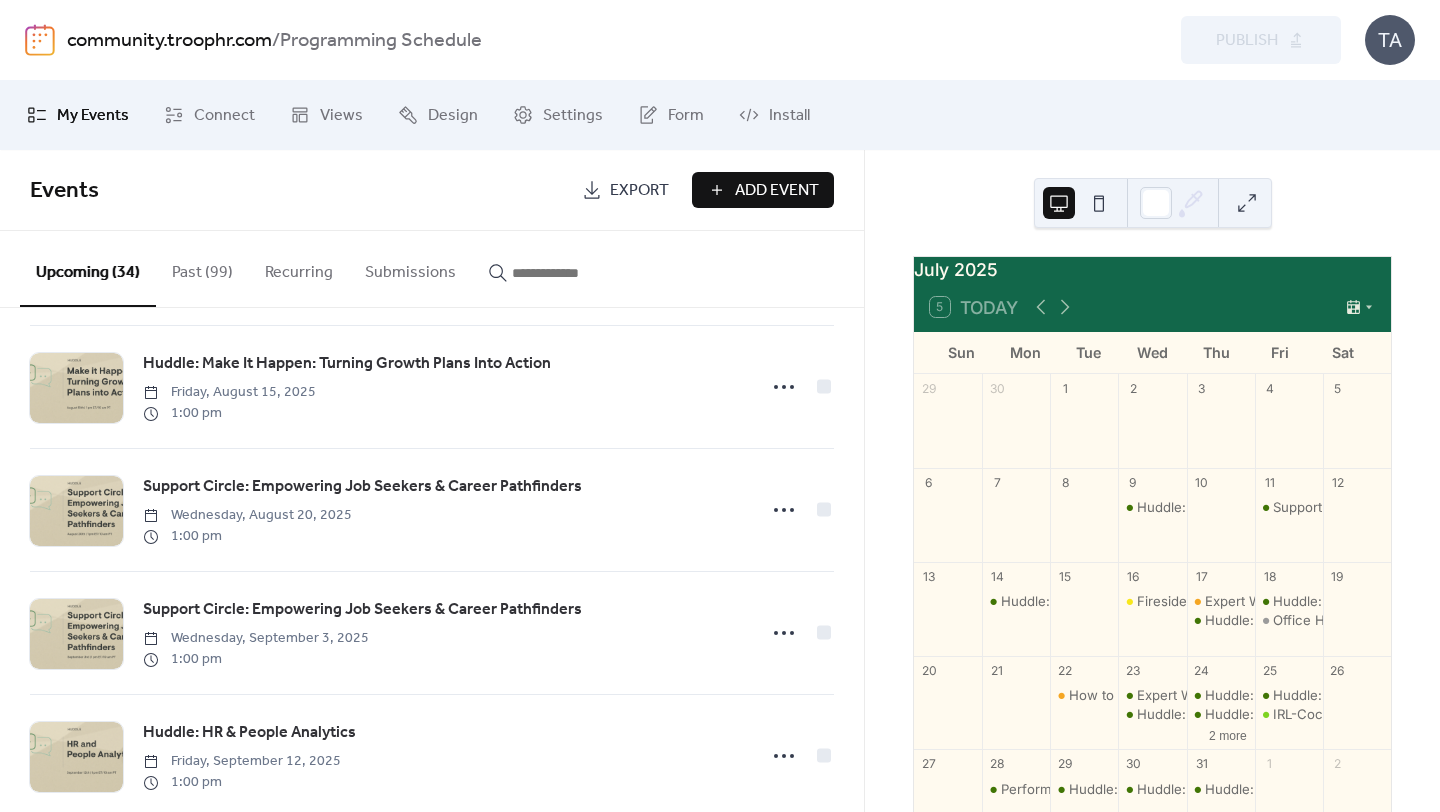 scroll, scrollTop: 0, scrollLeft: 0, axis: both 